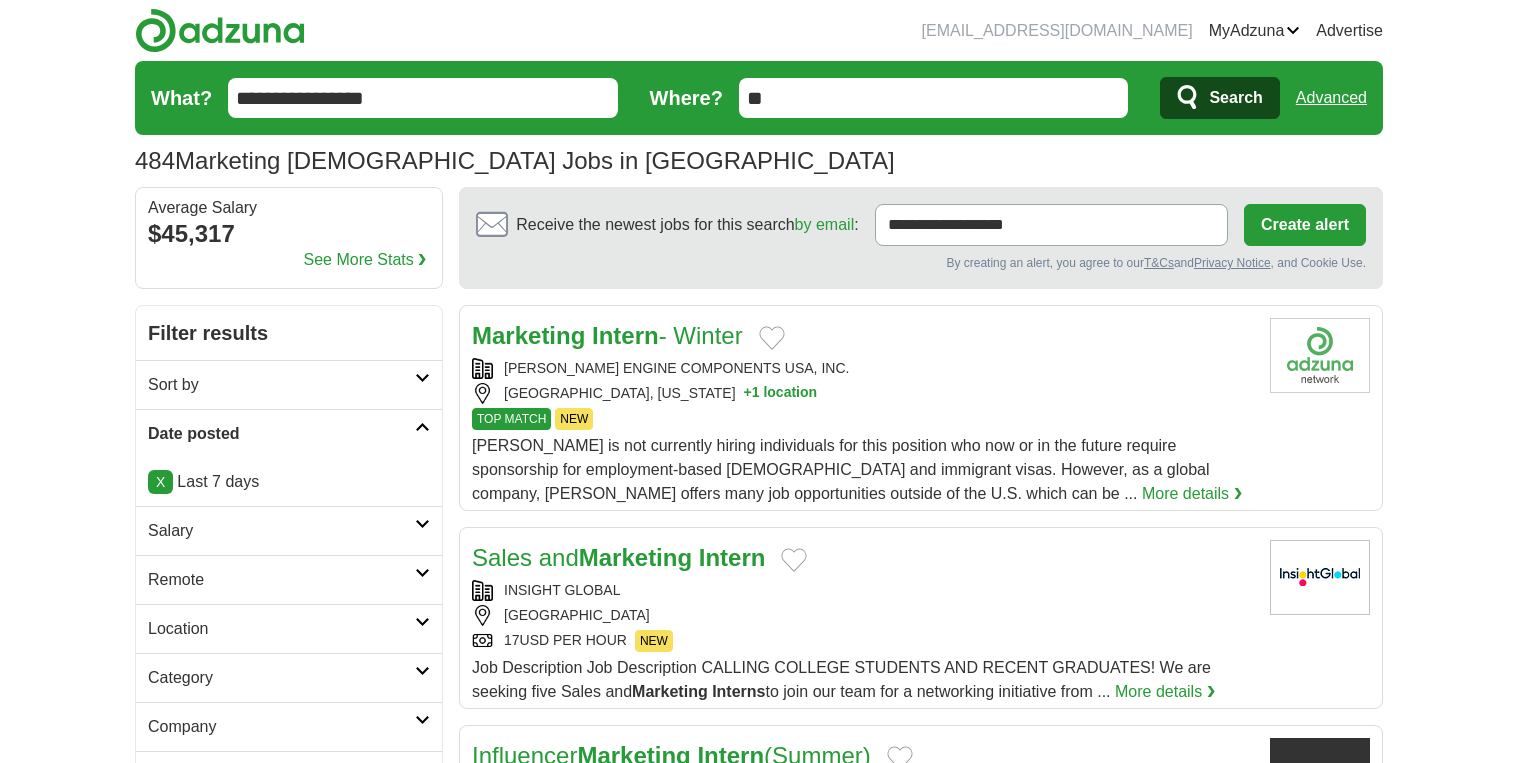 scroll, scrollTop: 400, scrollLeft: 0, axis: vertical 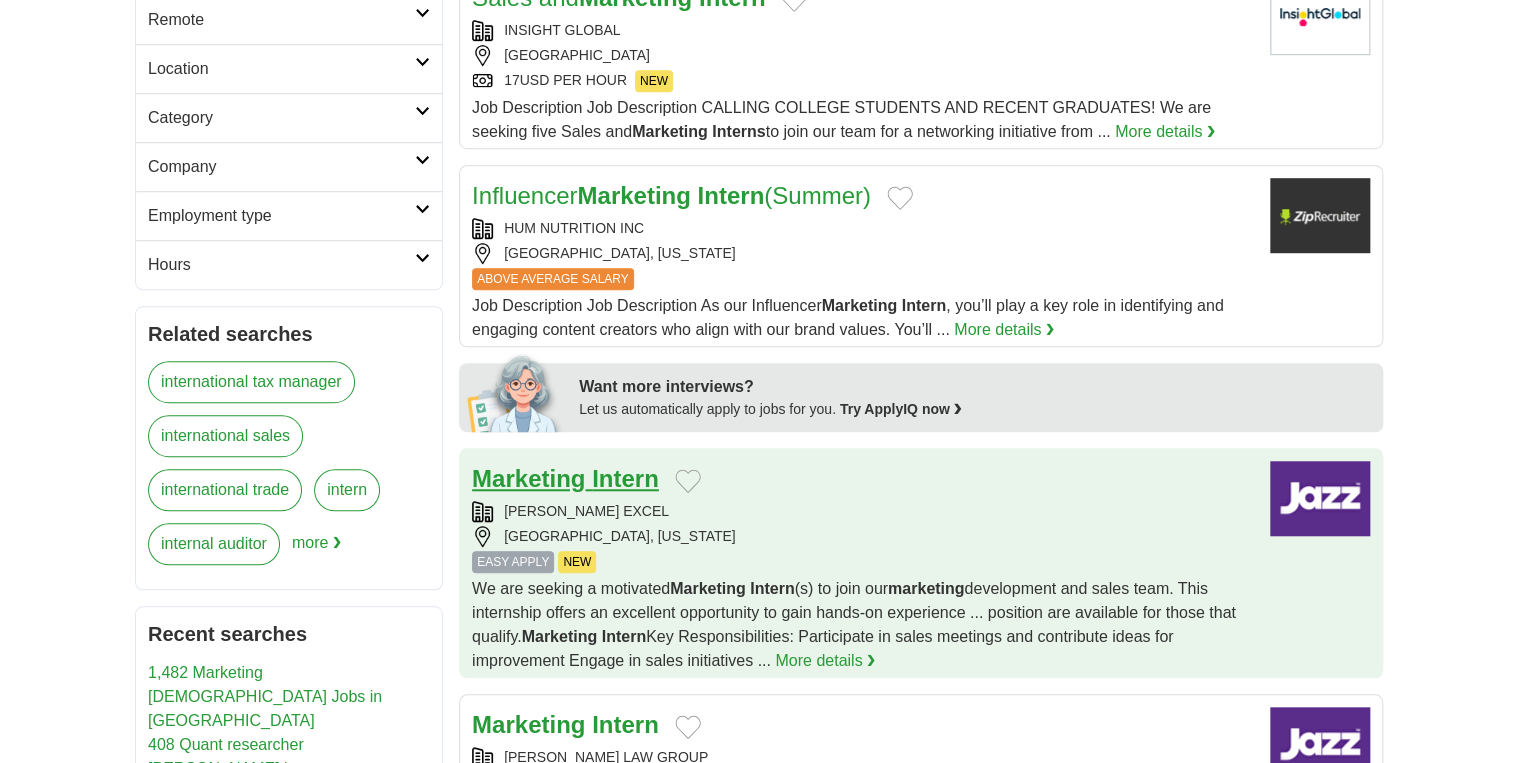 click on "Intern" at bounding box center [625, 478] 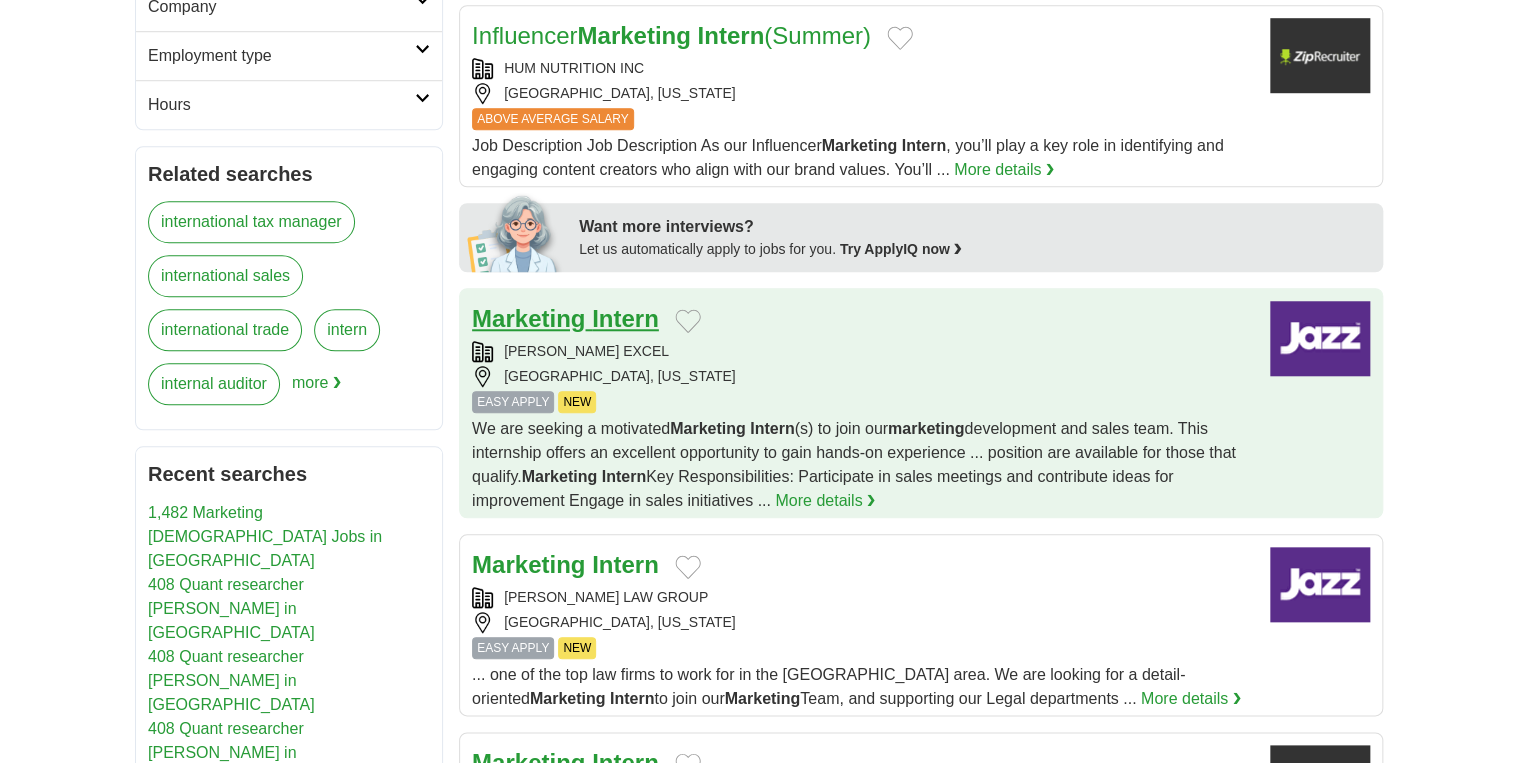 scroll, scrollTop: 880, scrollLeft: 0, axis: vertical 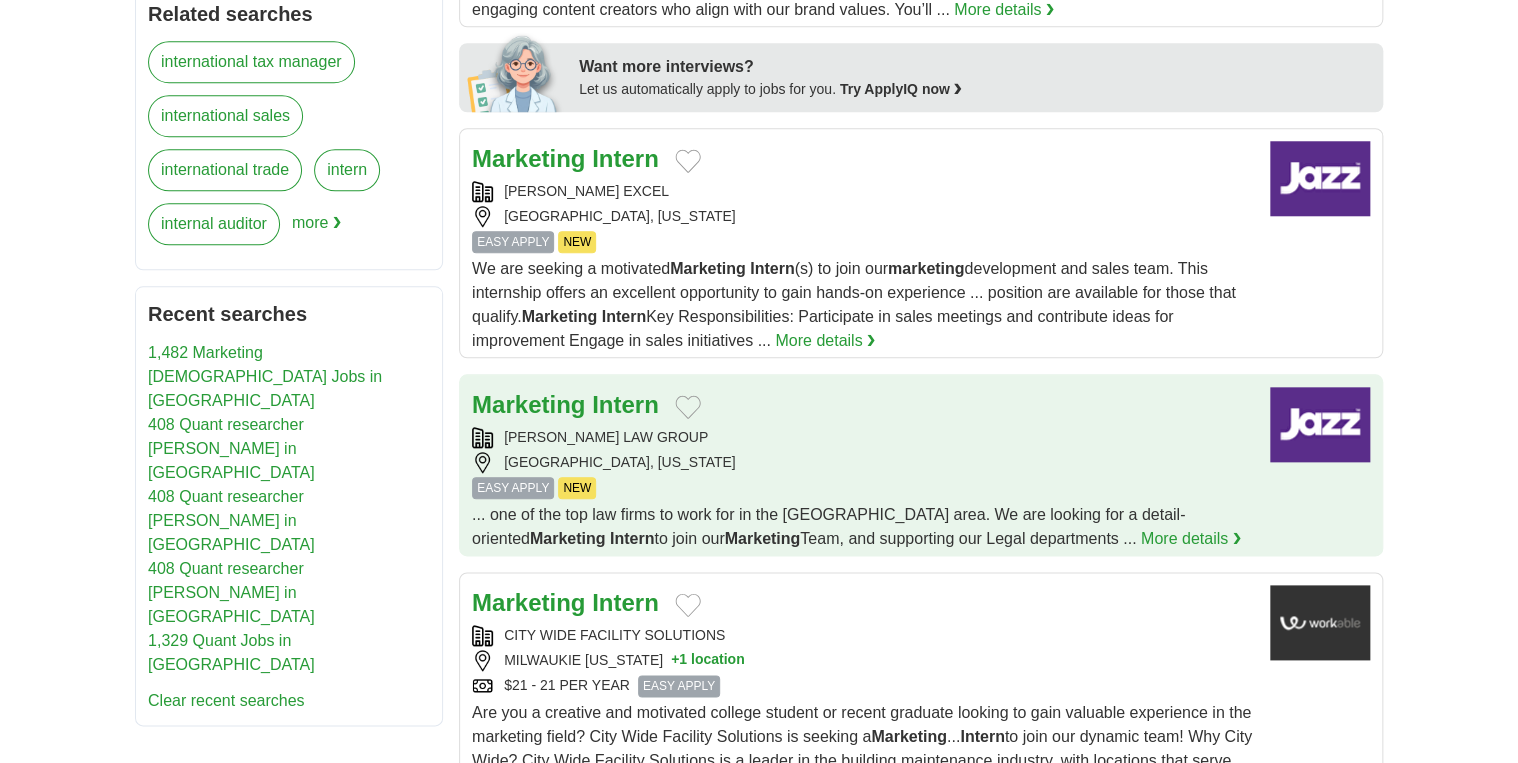 click on "Marketing   Intern
COHEN LAW GROUP
MAITLAND, FLORIDA
EASY APPLY NEW
...  one of the top law firms to work for in the Orlando metro area. We are looking for a detail-oriented  Marketing   Intern  to join our  Marketing  Team, and supporting our Legal departments ...
More details ❯
more locations:" at bounding box center [863, 469] 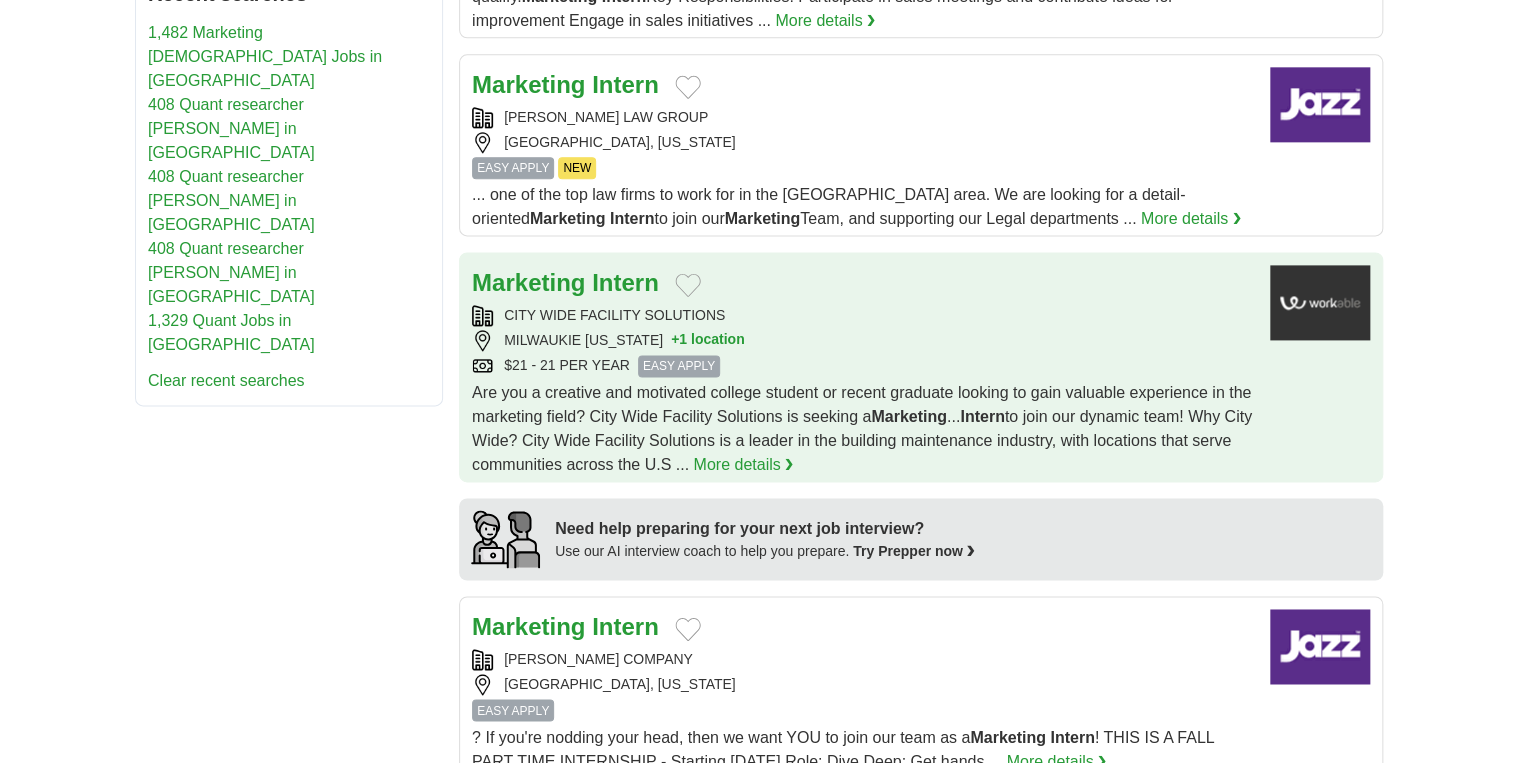 scroll, scrollTop: 1280, scrollLeft: 0, axis: vertical 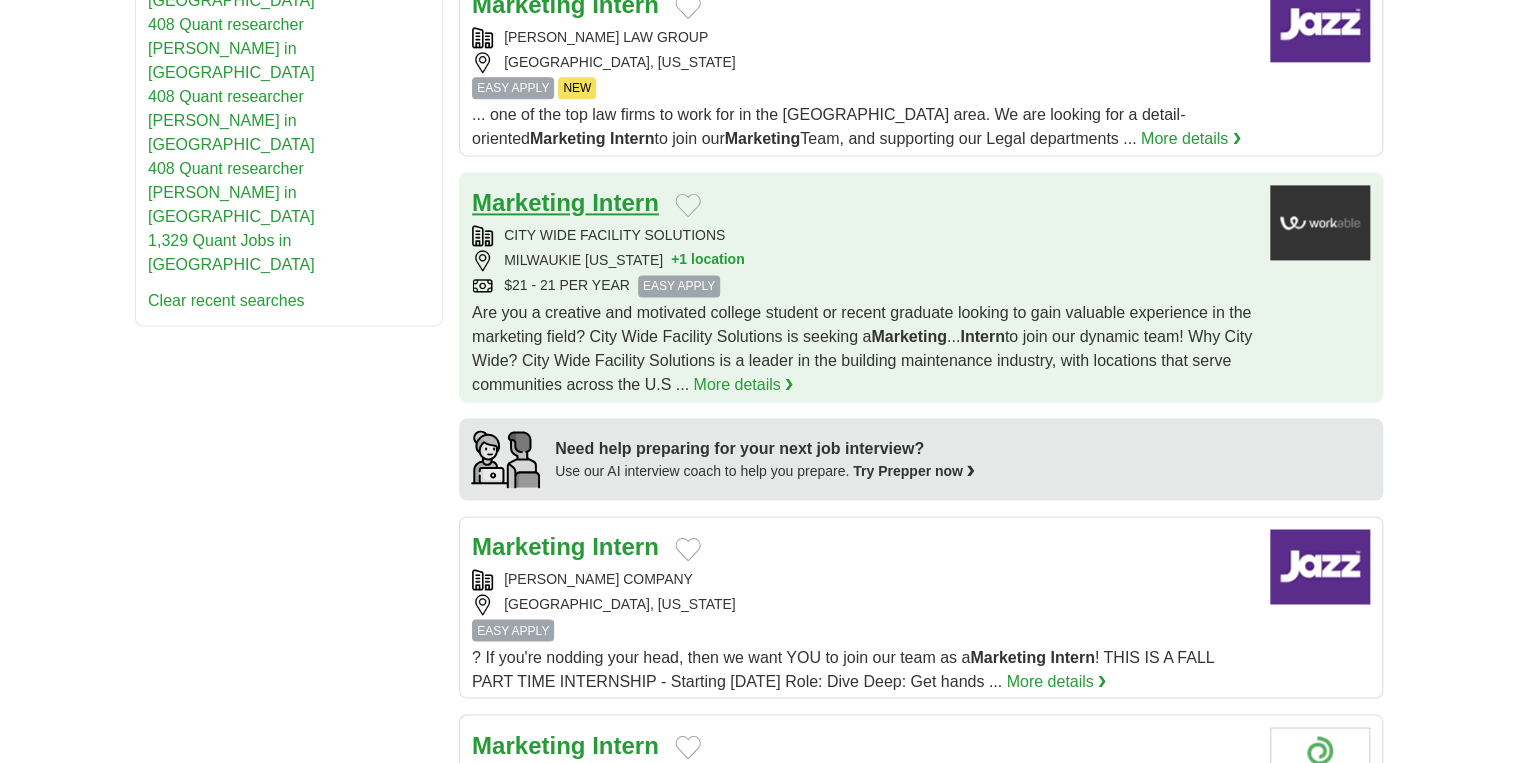 click on "Marketing" at bounding box center (528, 202) 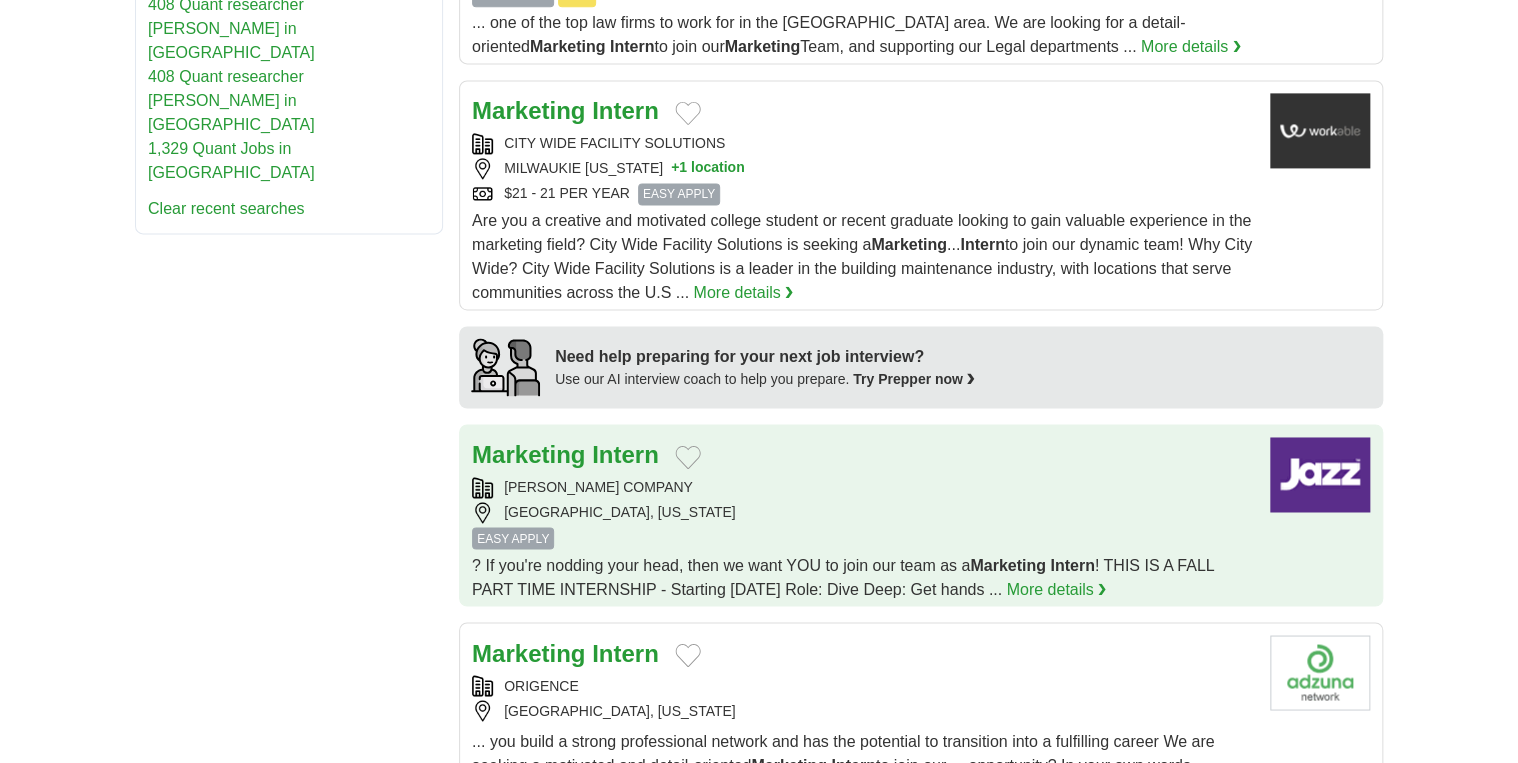 scroll, scrollTop: 1520, scrollLeft: 0, axis: vertical 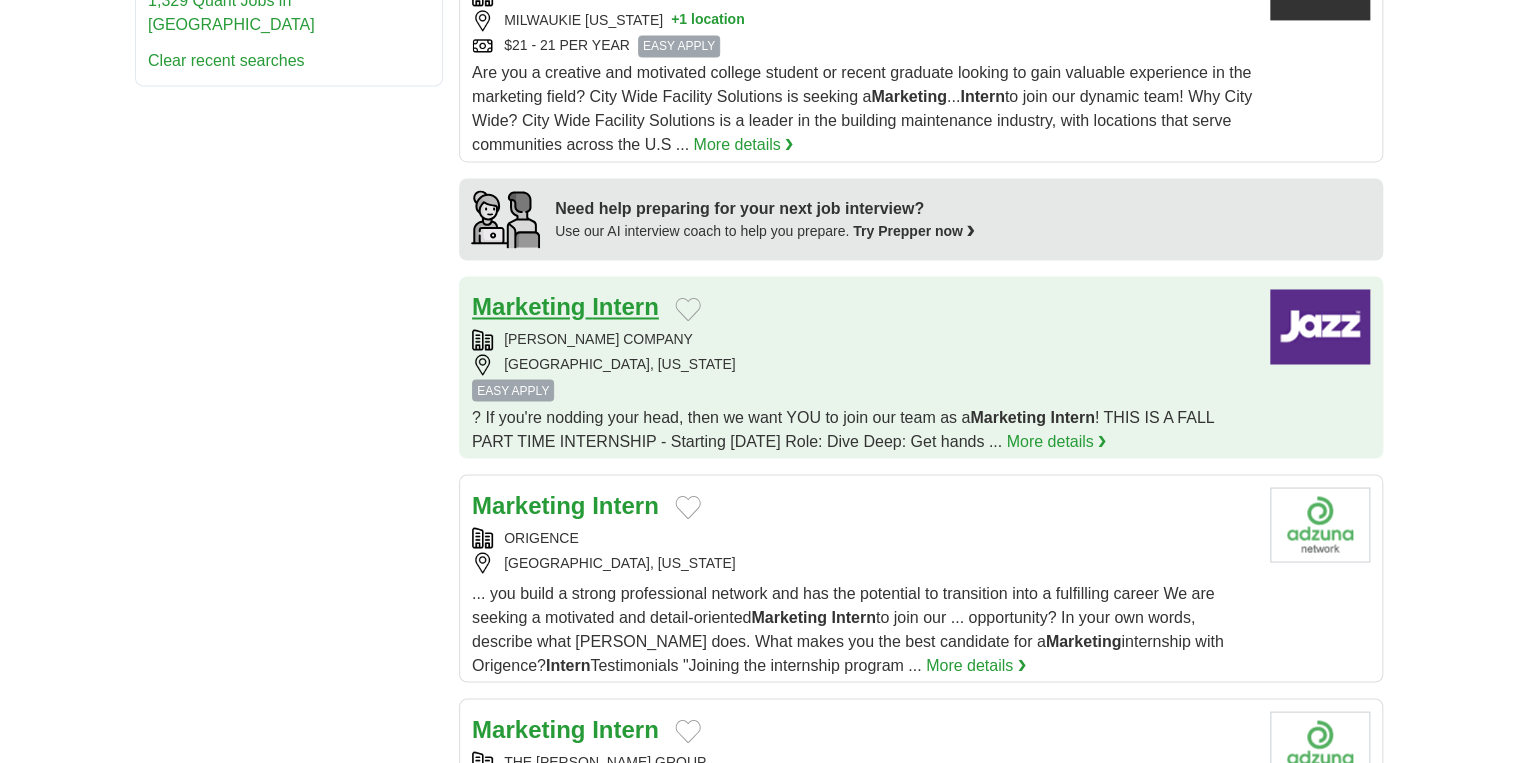 click on "Intern" at bounding box center (625, 306) 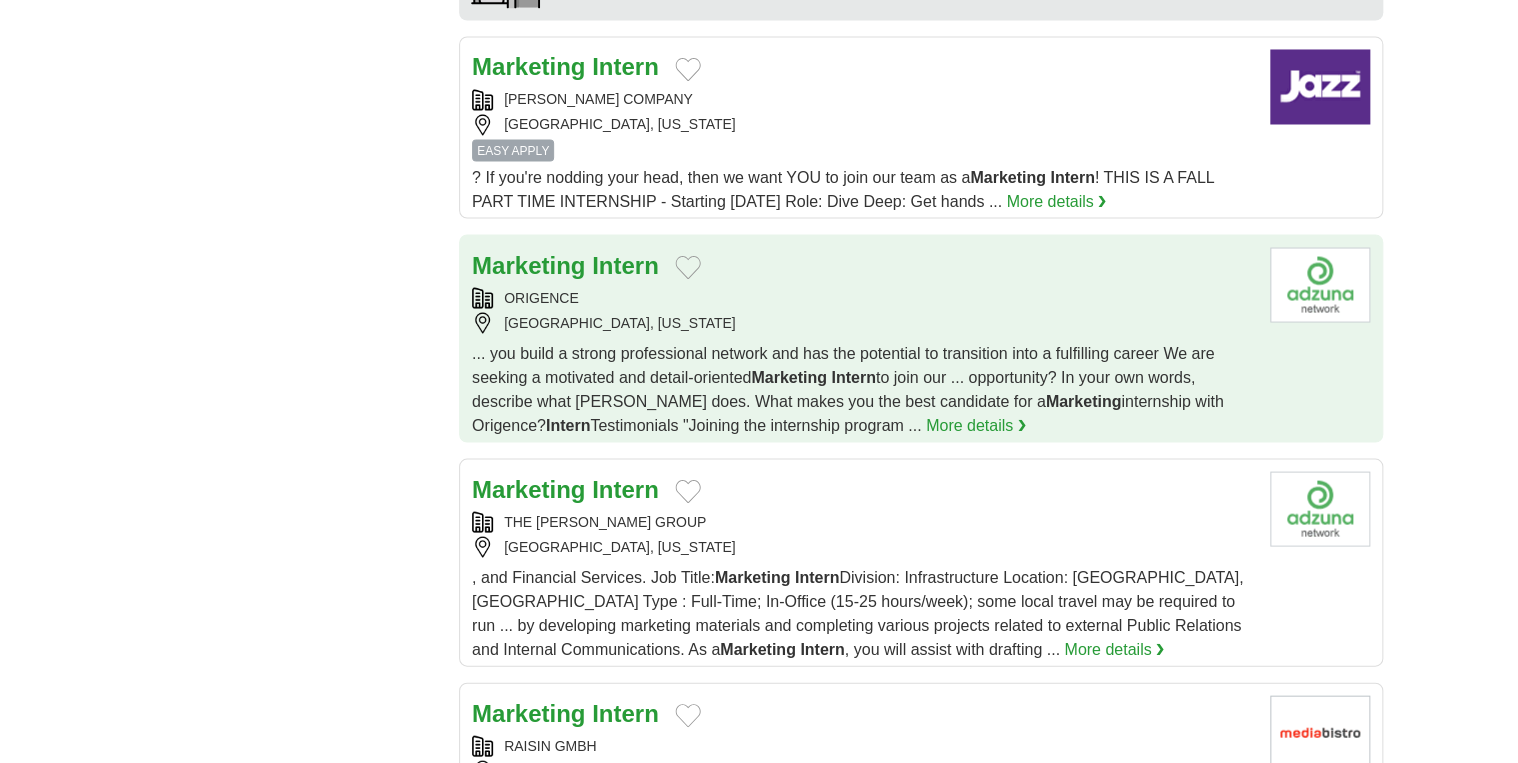 scroll, scrollTop: 1840, scrollLeft: 0, axis: vertical 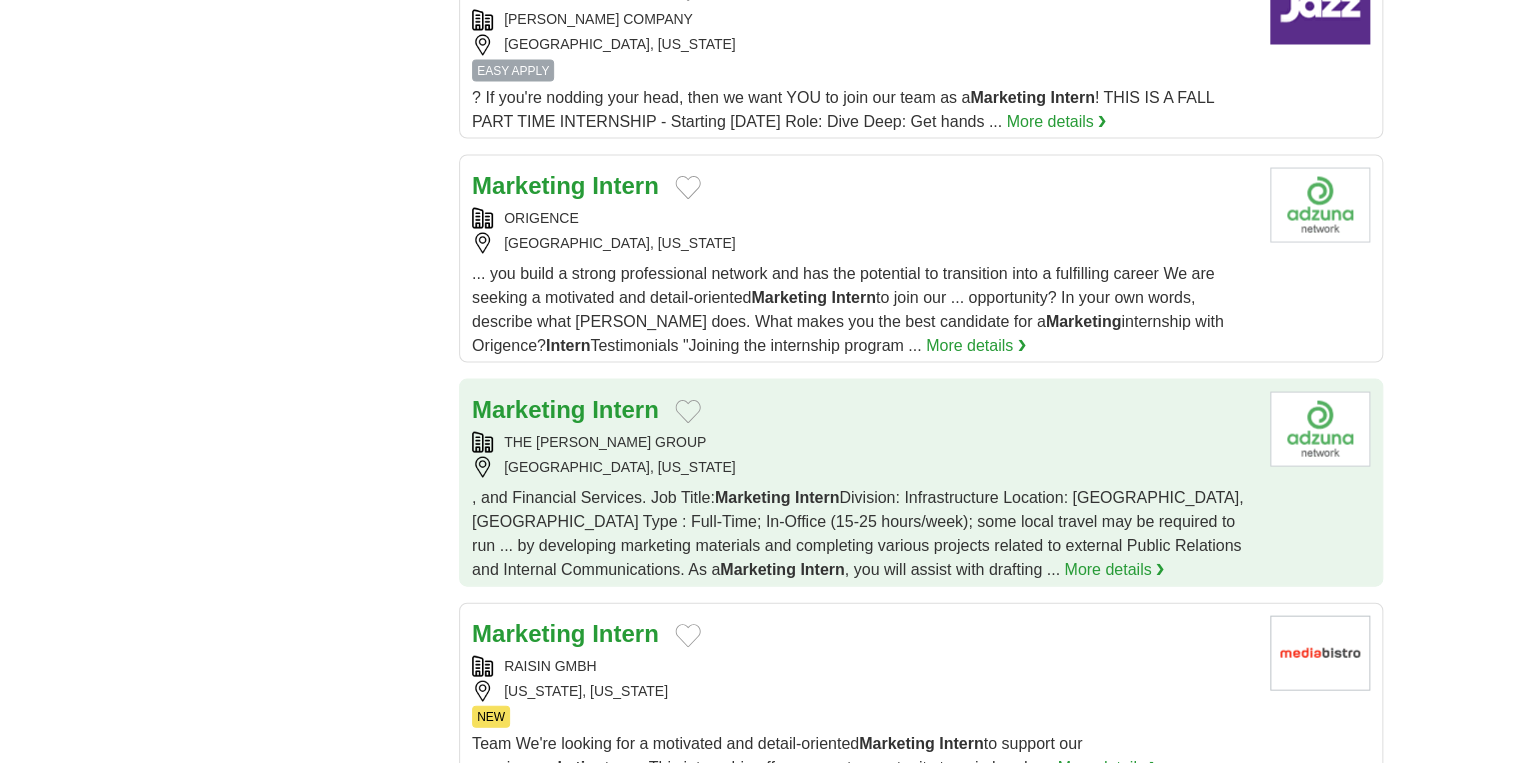 click on "Marketing   Intern
THE CASON GROUP
COLUMBIA, SOUTH CAROLINA
, and Financial Services. Job Title:  Marketing   Intern  Division: Infrastructure Location: Columbia, SC Type : Full-Time; In-Office (15-25 hours/week); some local travel may be required to run ...  by developing marketing materials and completing various projects related to external Public Relations and Internal Communications. As a  Marketing   Intern  , you will assist with drafting ...
More details ❯" at bounding box center (921, 482) 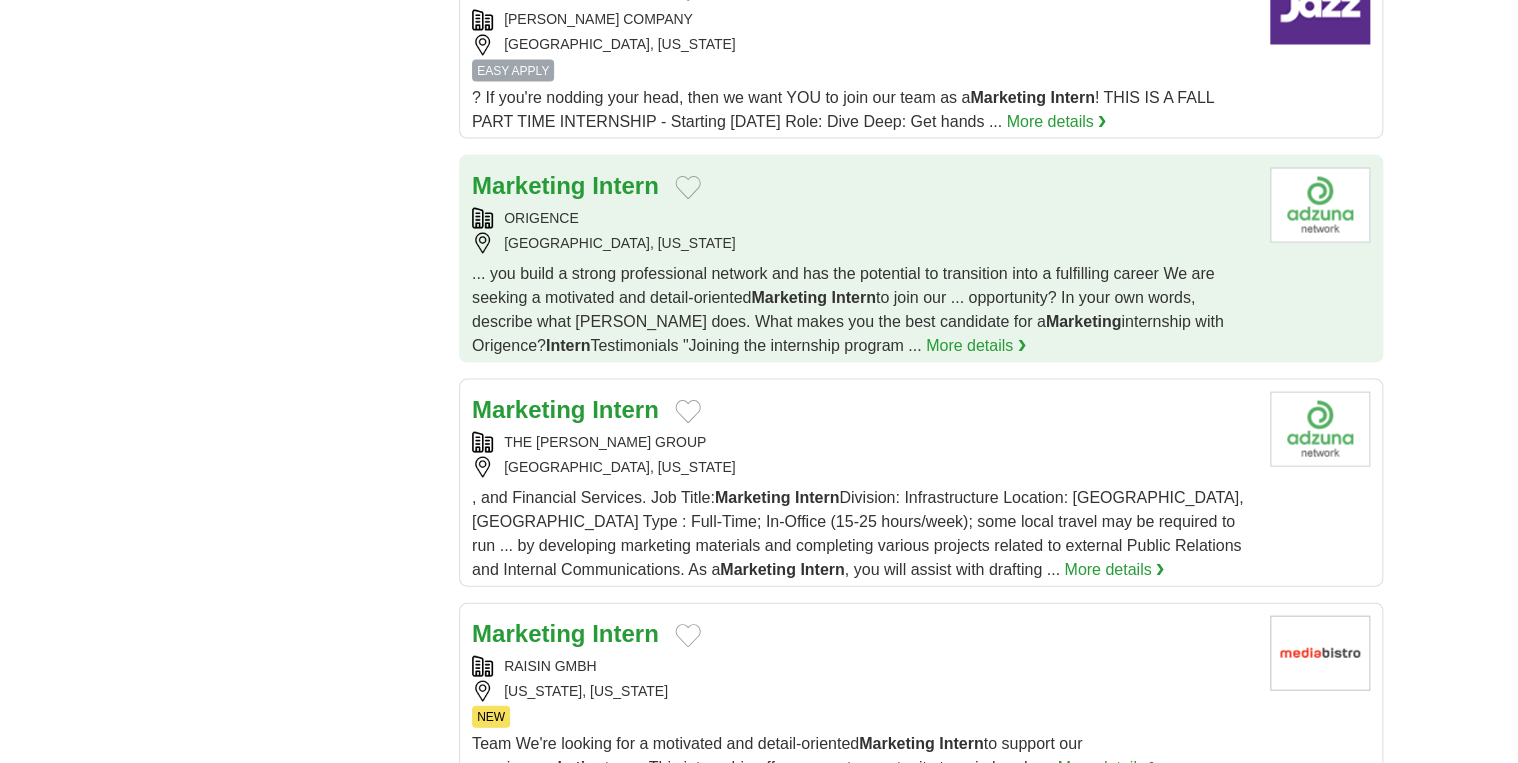 scroll, scrollTop: 2160, scrollLeft: 0, axis: vertical 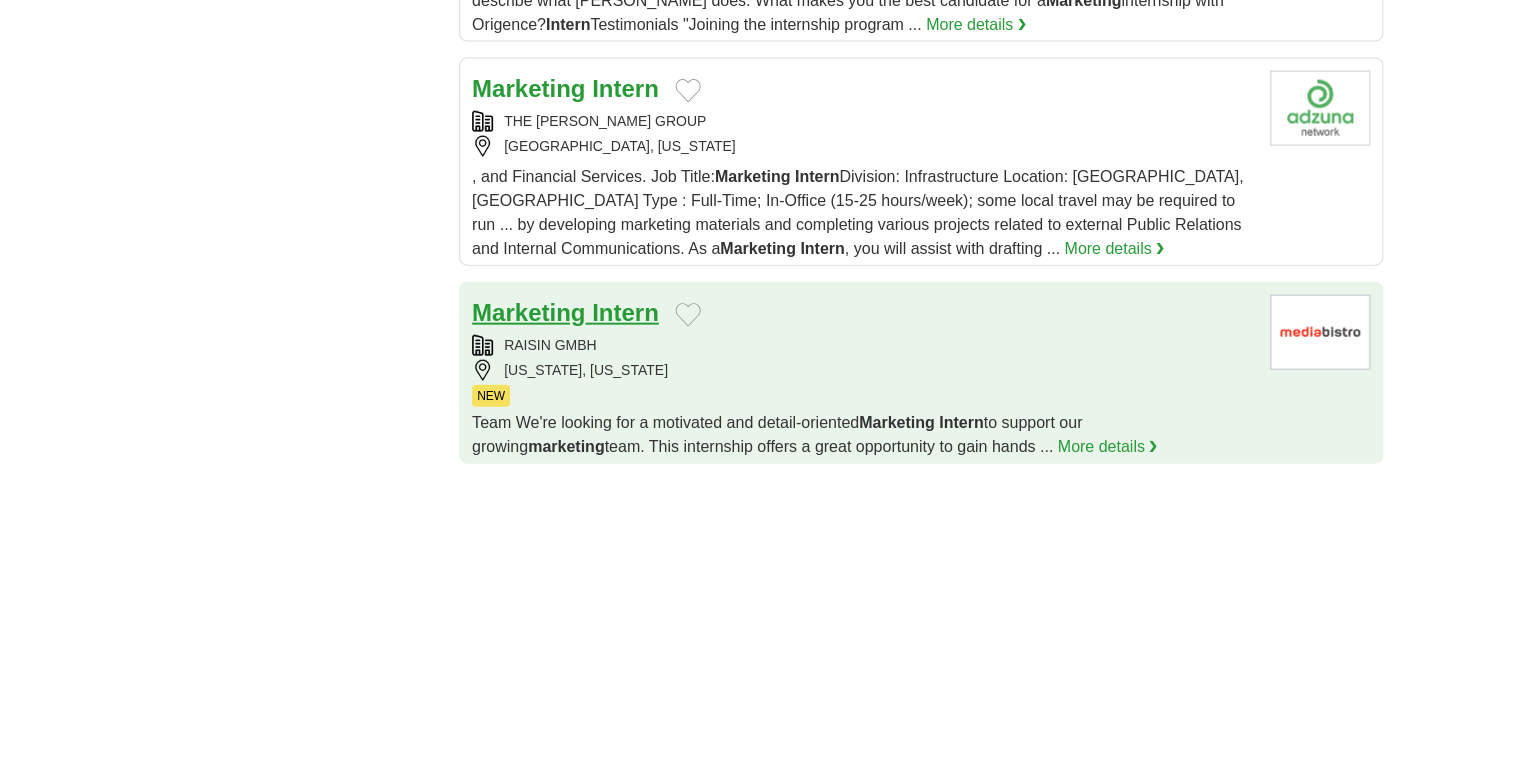 click on "Marketing" at bounding box center [528, 312] 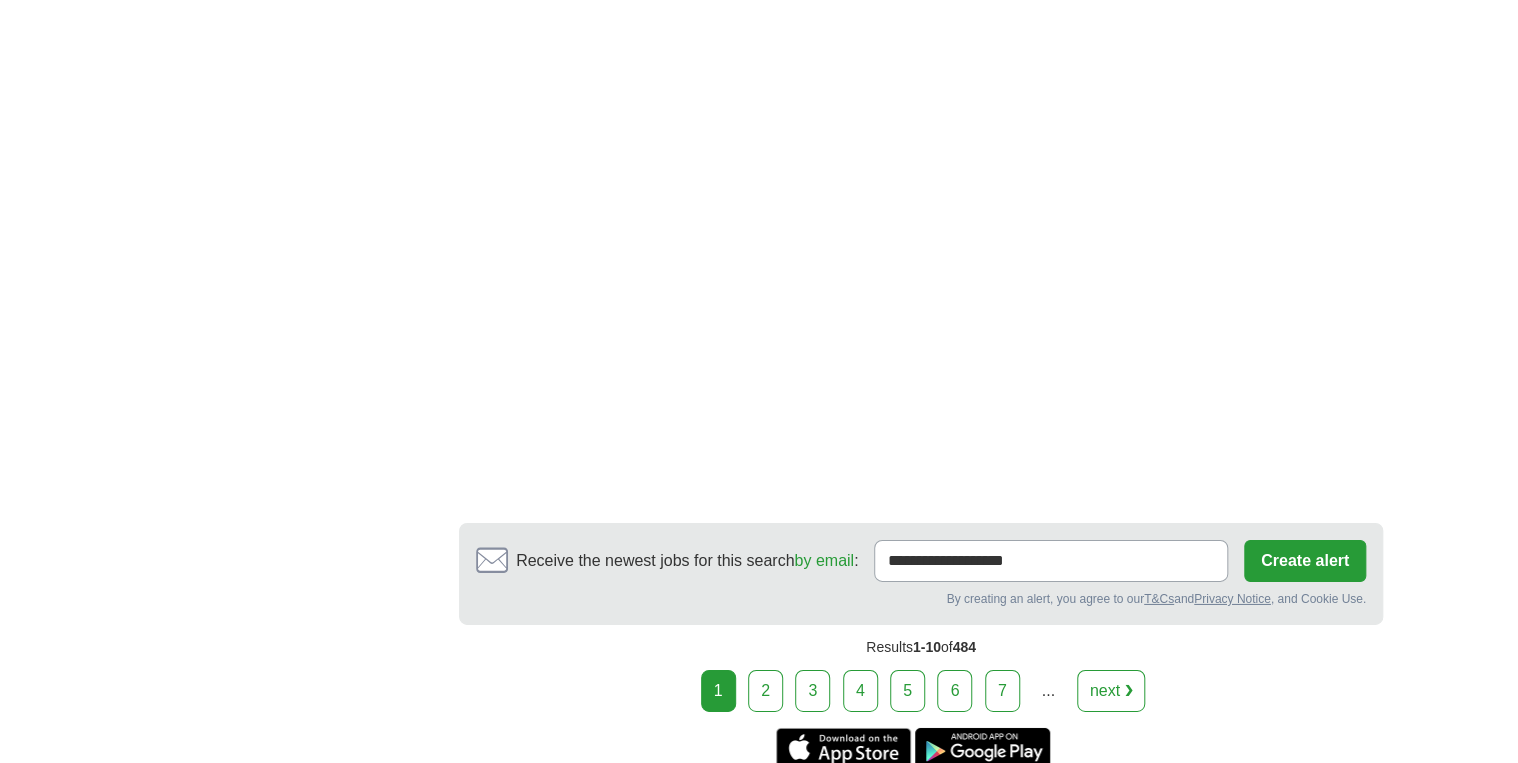 scroll, scrollTop: 3040, scrollLeft: 0, axis: vertical 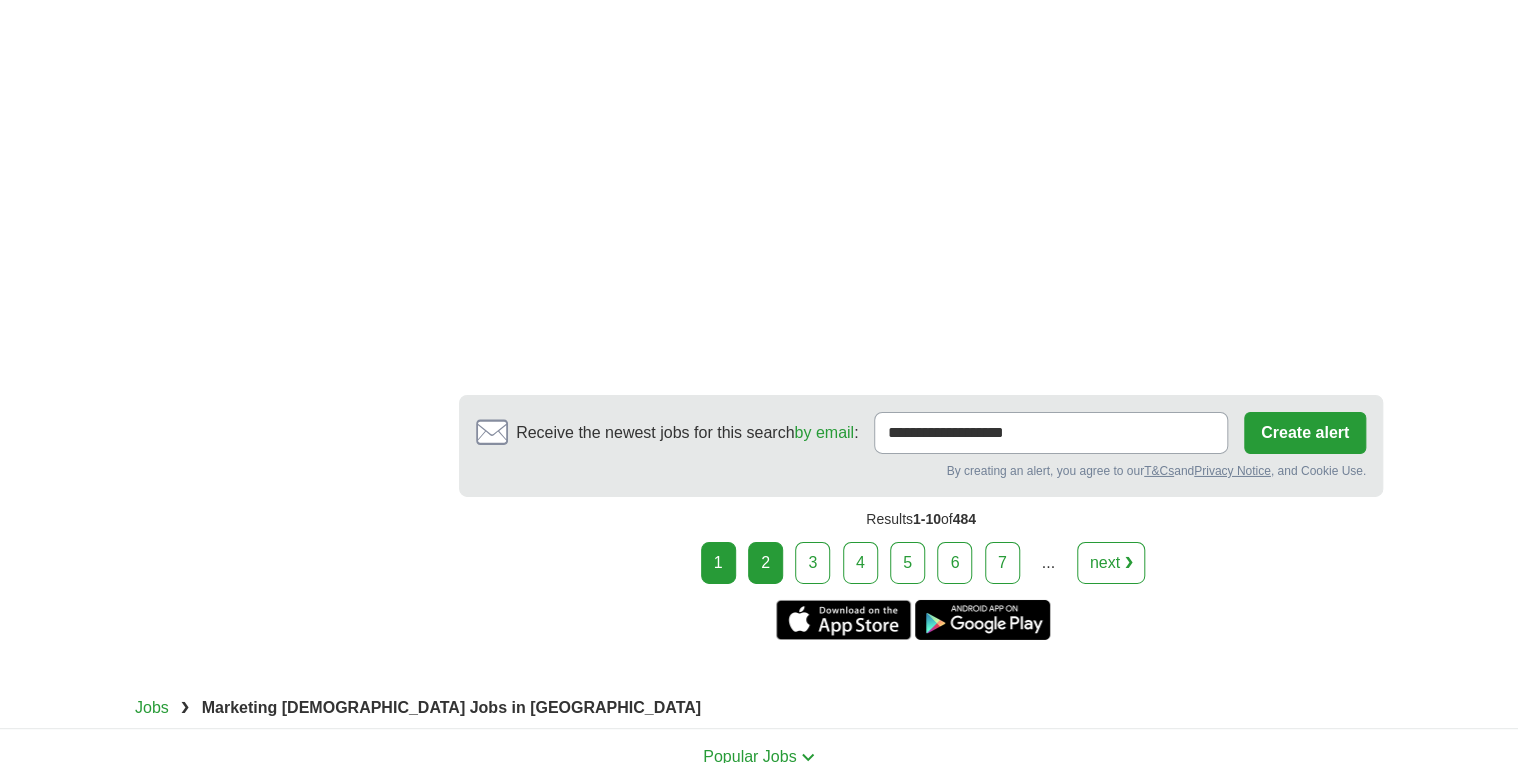 click on "2" at bounding box center (765, 563) 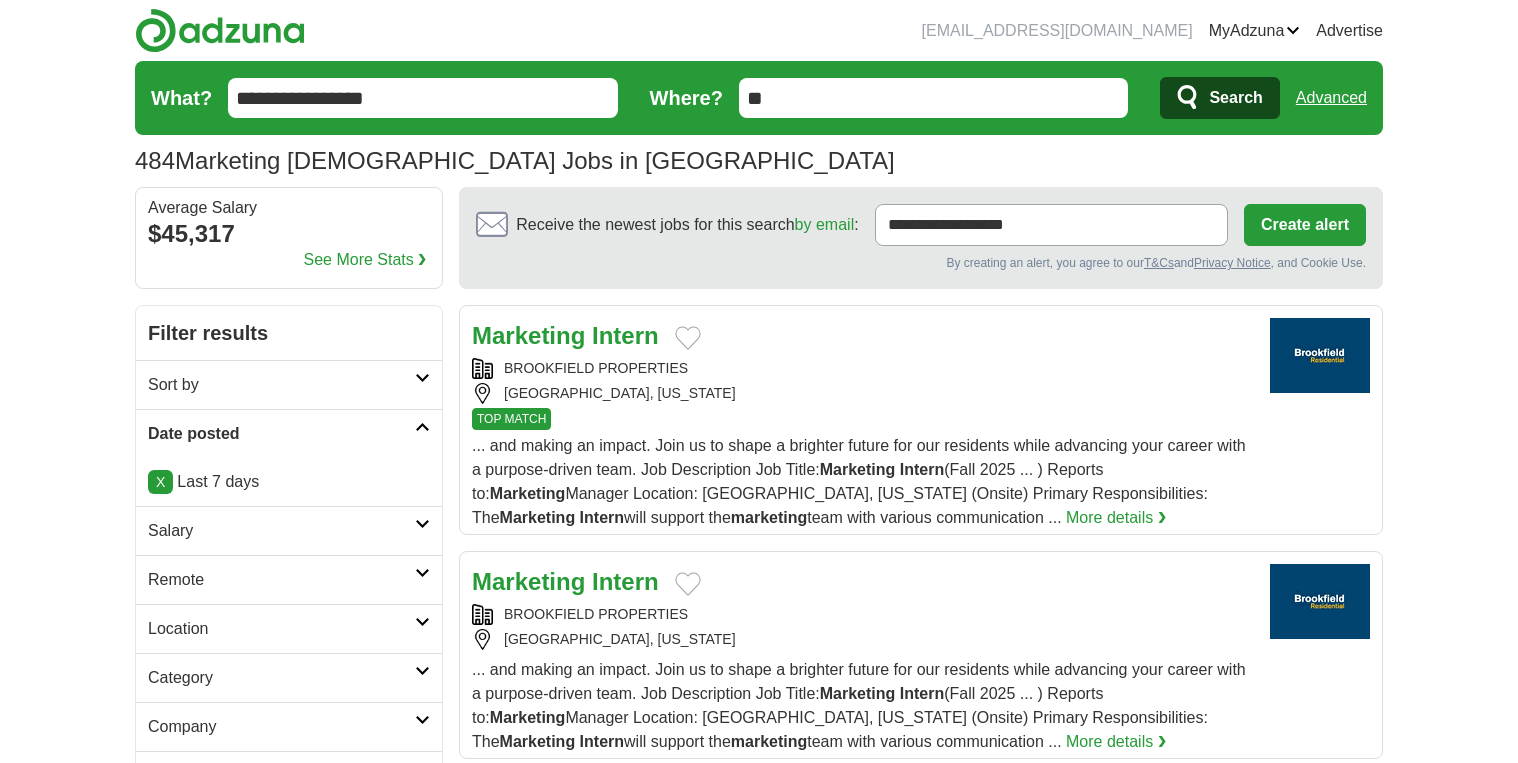 scroll, scrollTop: 400, scrollLeft: 0, axis: vertical 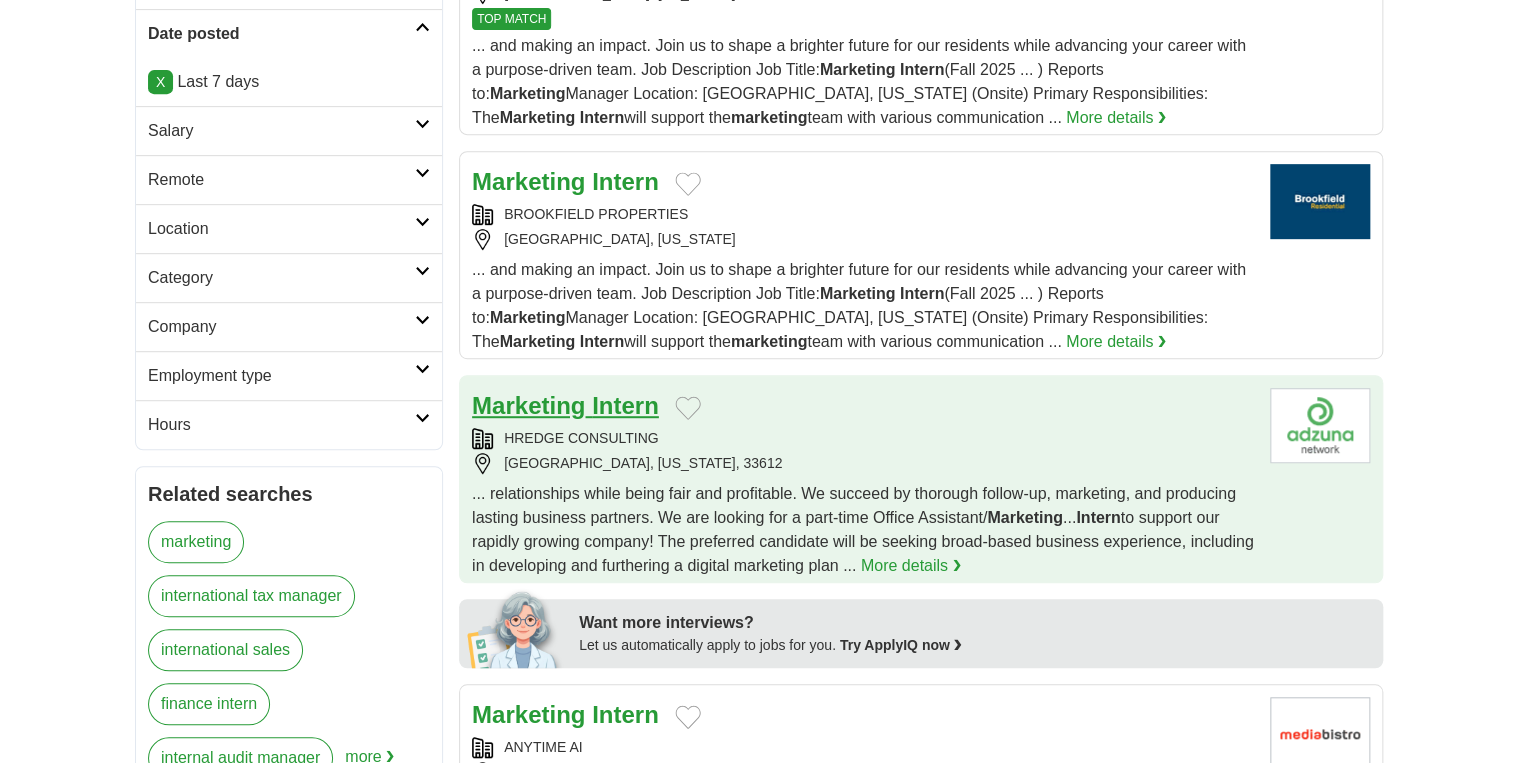 click on "Intern" at bounding box center (625, 405) 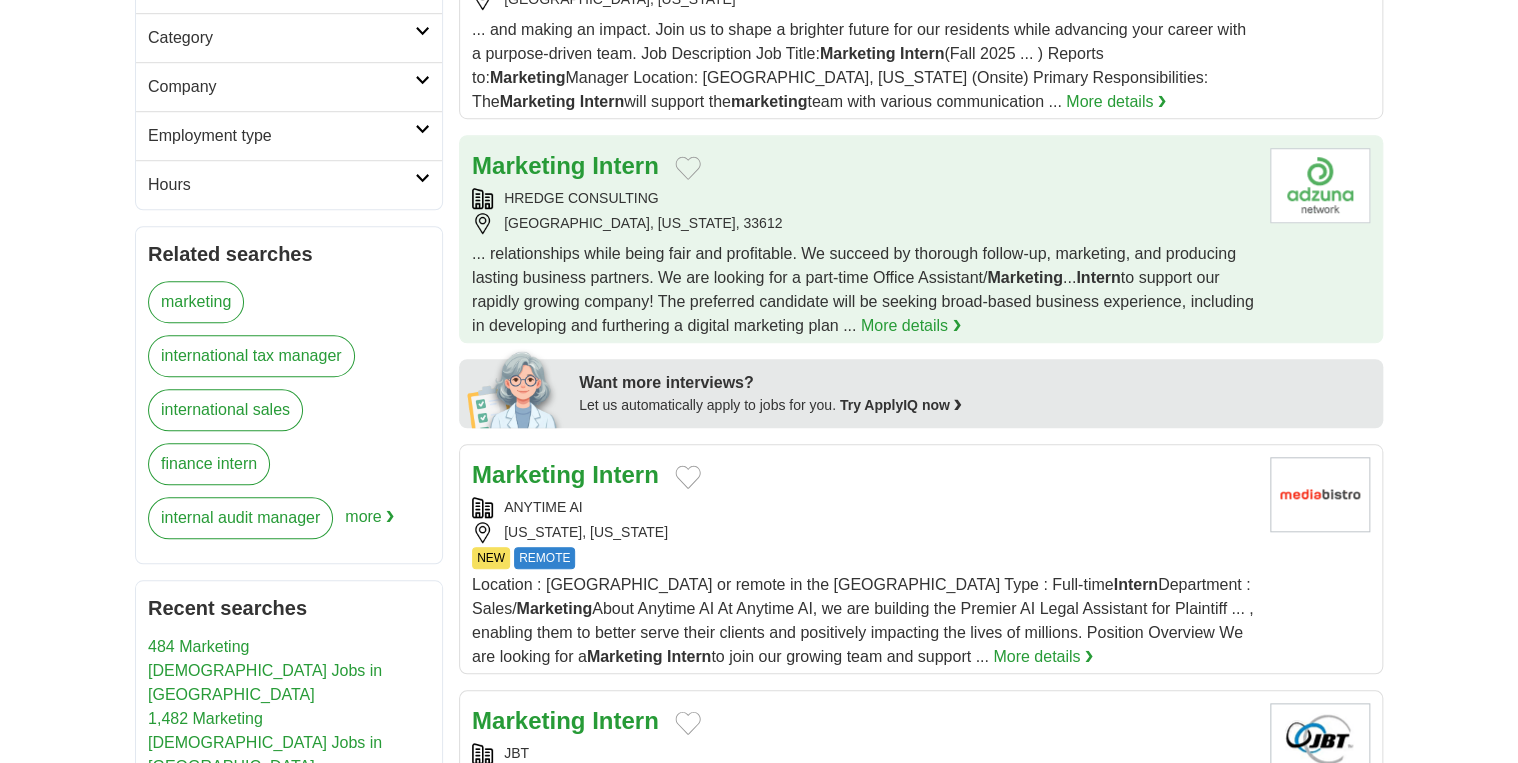 scroll, scrollTop: 720, scrollLeft: 0, axis: vertical 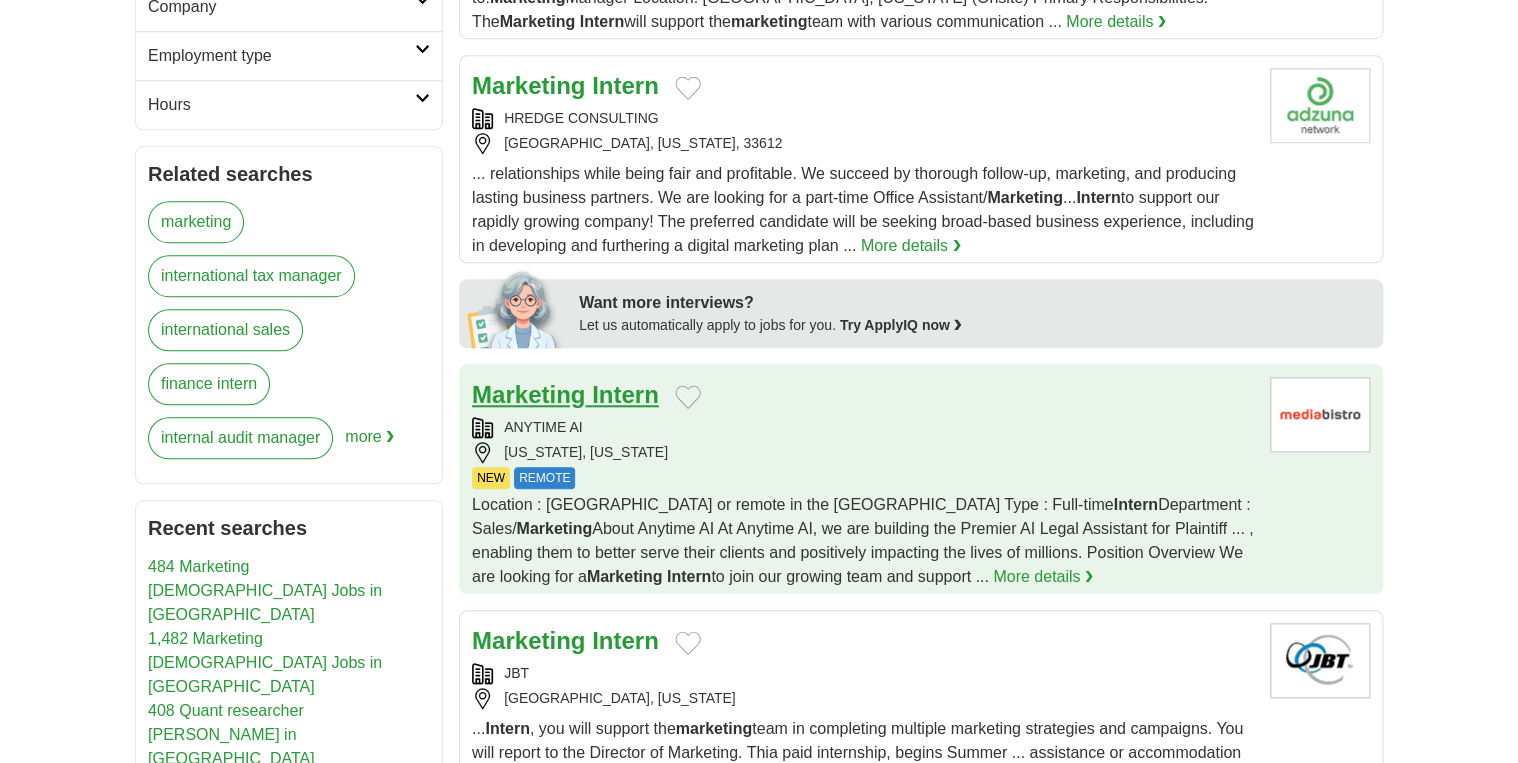 click on "Intern" at bounding box center [625, 394] 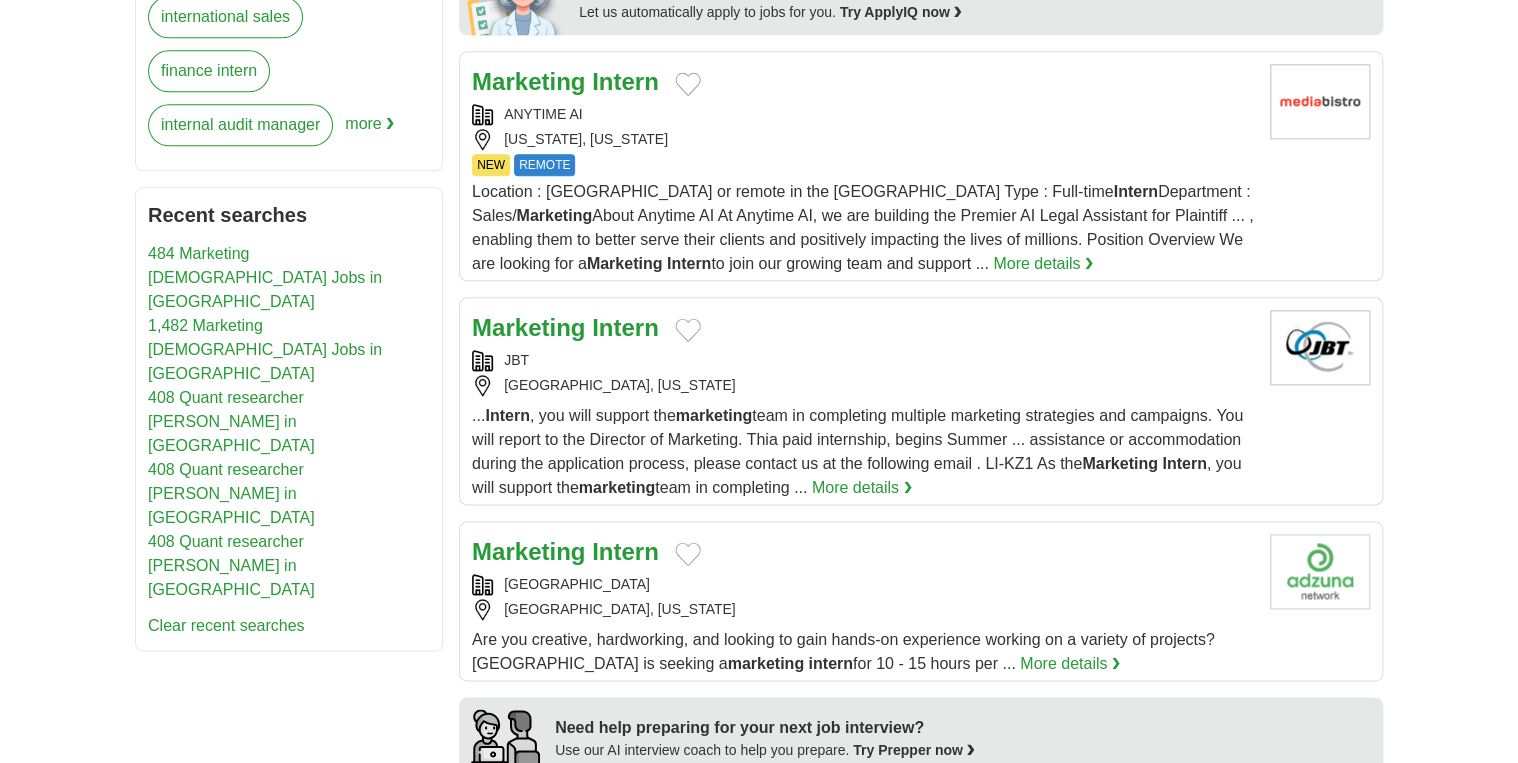 scroll, scrollTop: 1040, scrollLeft: 0, axis: vertical 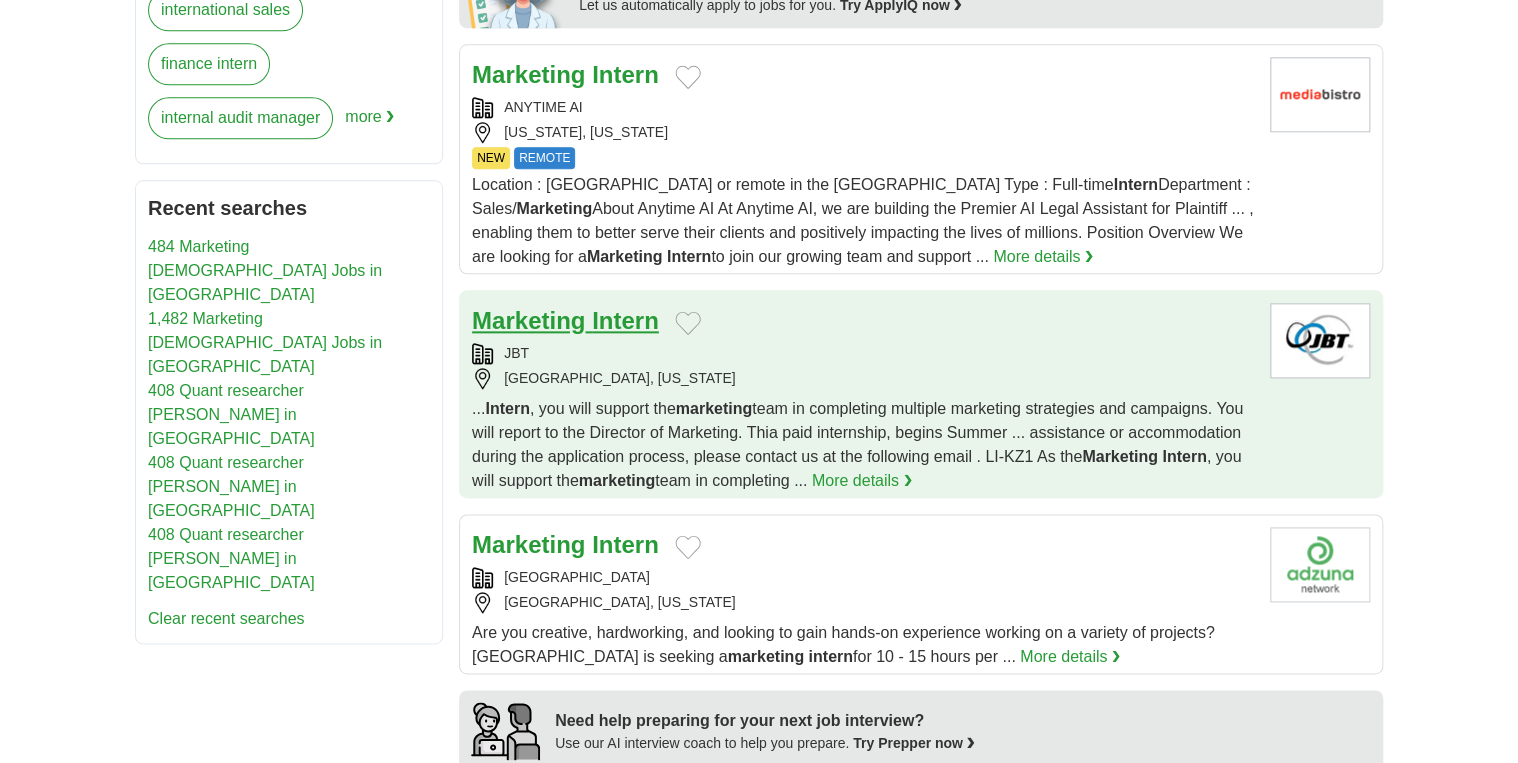 click on "Marketing" at bounding box center (528, 320) 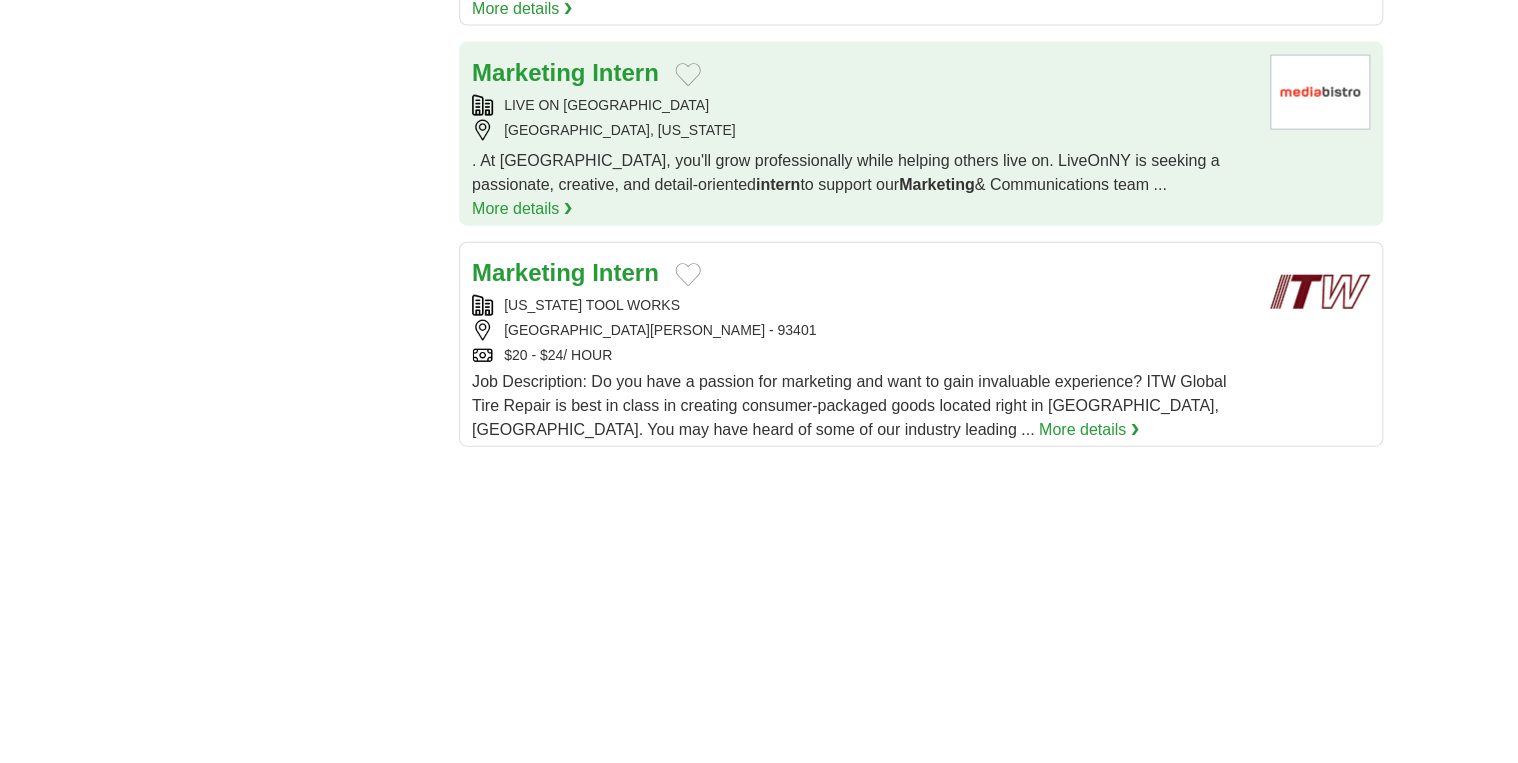scroll, scrollTop: 2160, scrollLeft: 0, axis: vertical 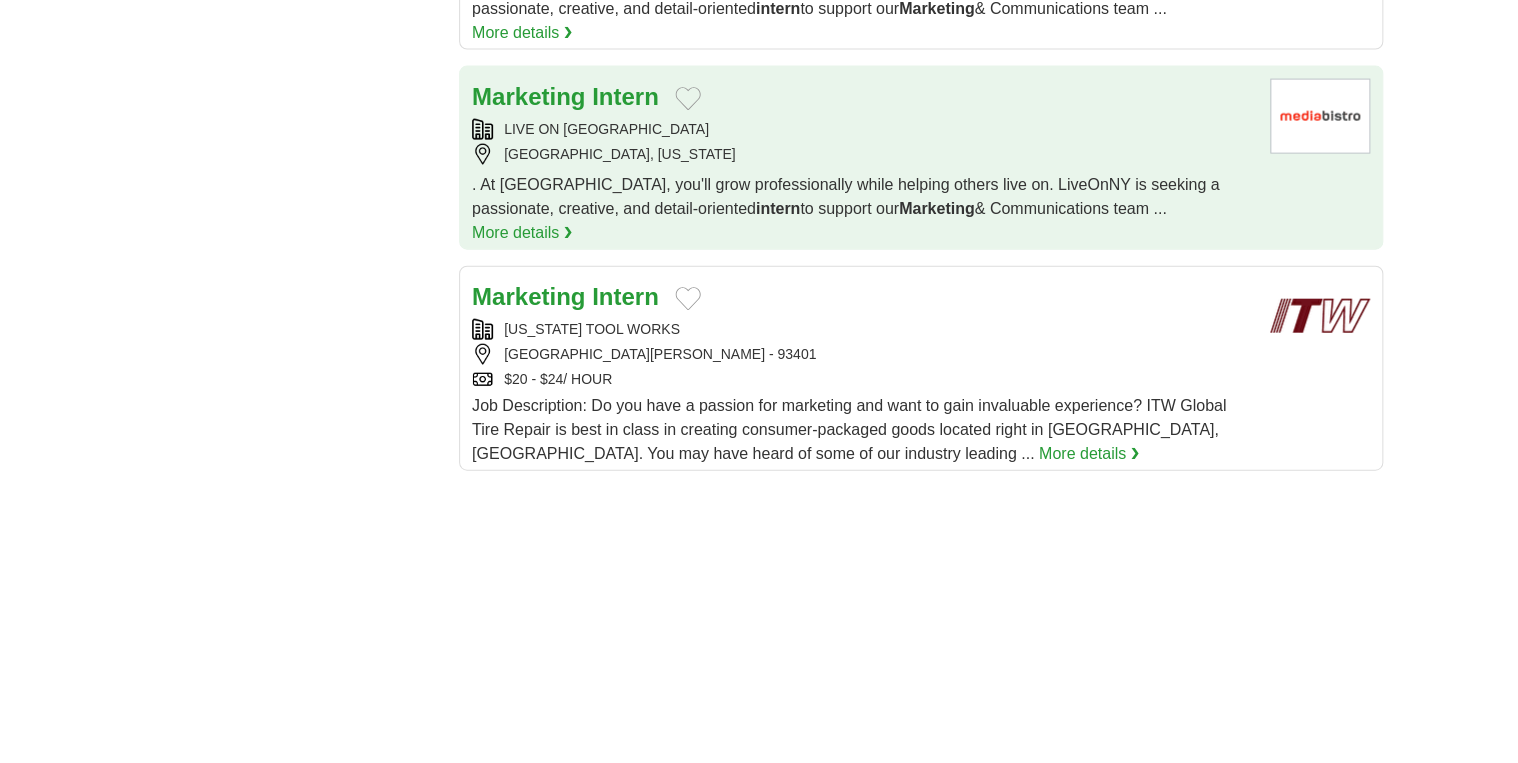 click on "Marketing   Intern" at bounding box center [565, 97] 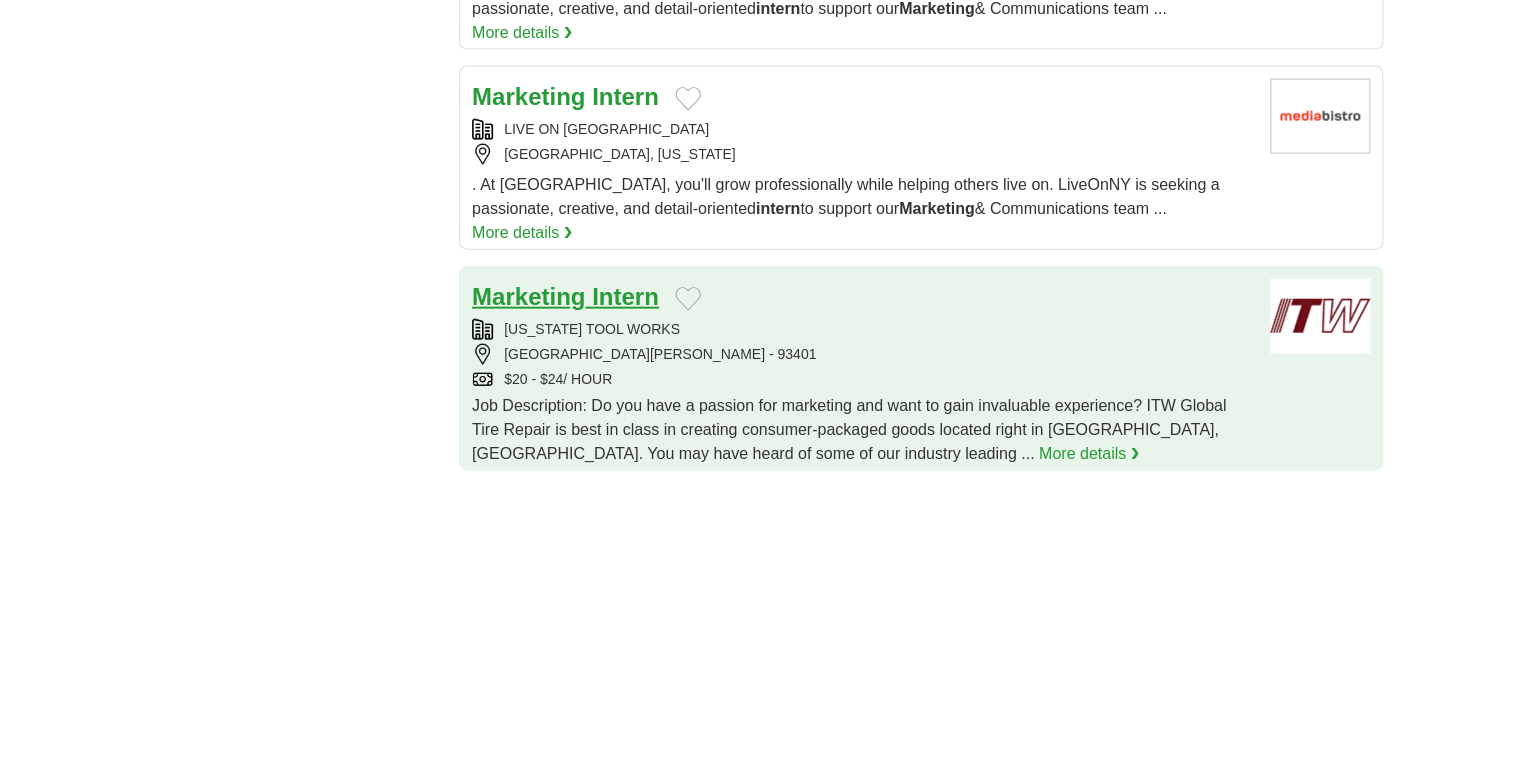 click on "Marketing" at bounding box center (528, 296) 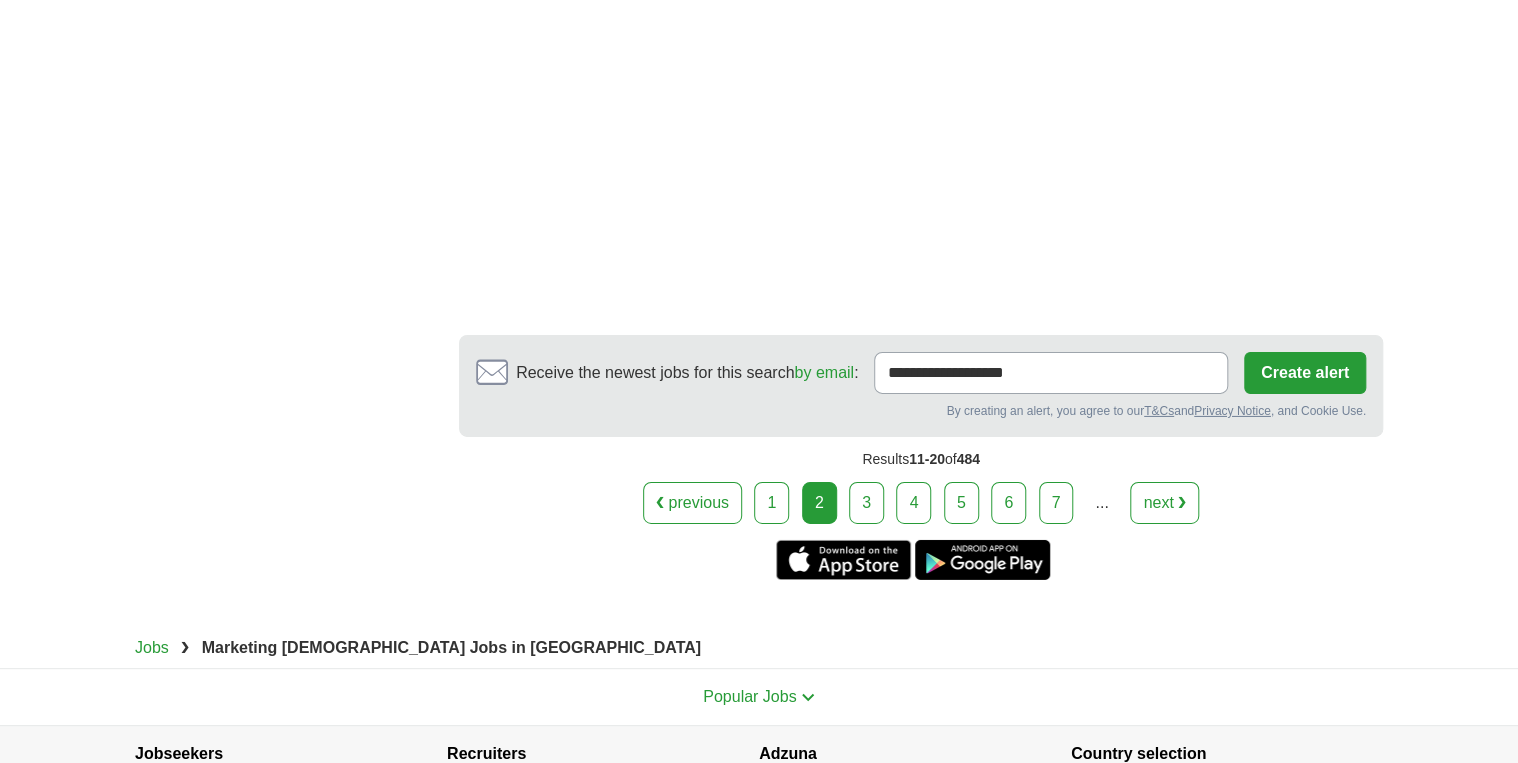 scroll, scrollTop: 3160, scrollLeft: 0, axis: vertical 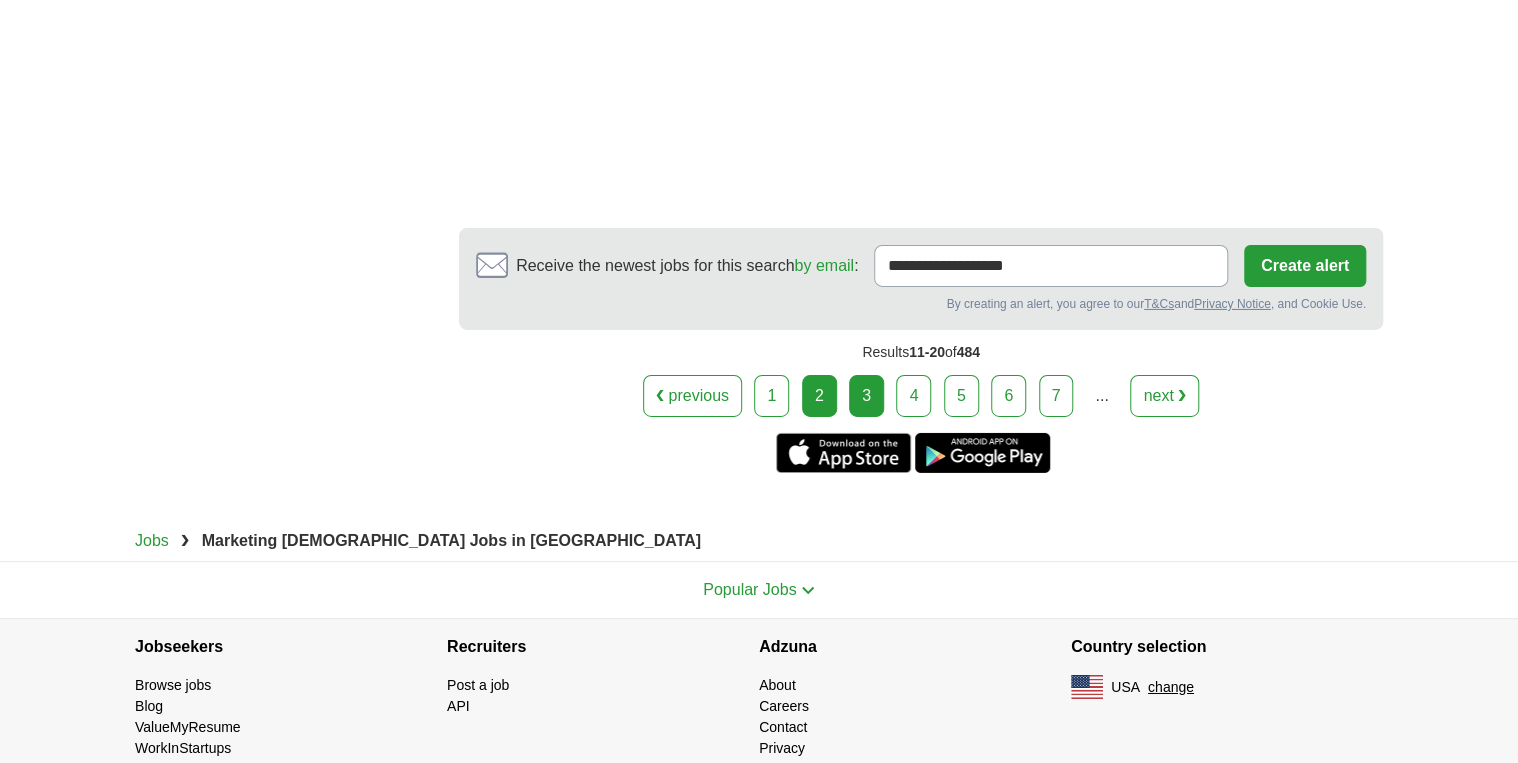 click on "3" at bounding box center (866, 396) 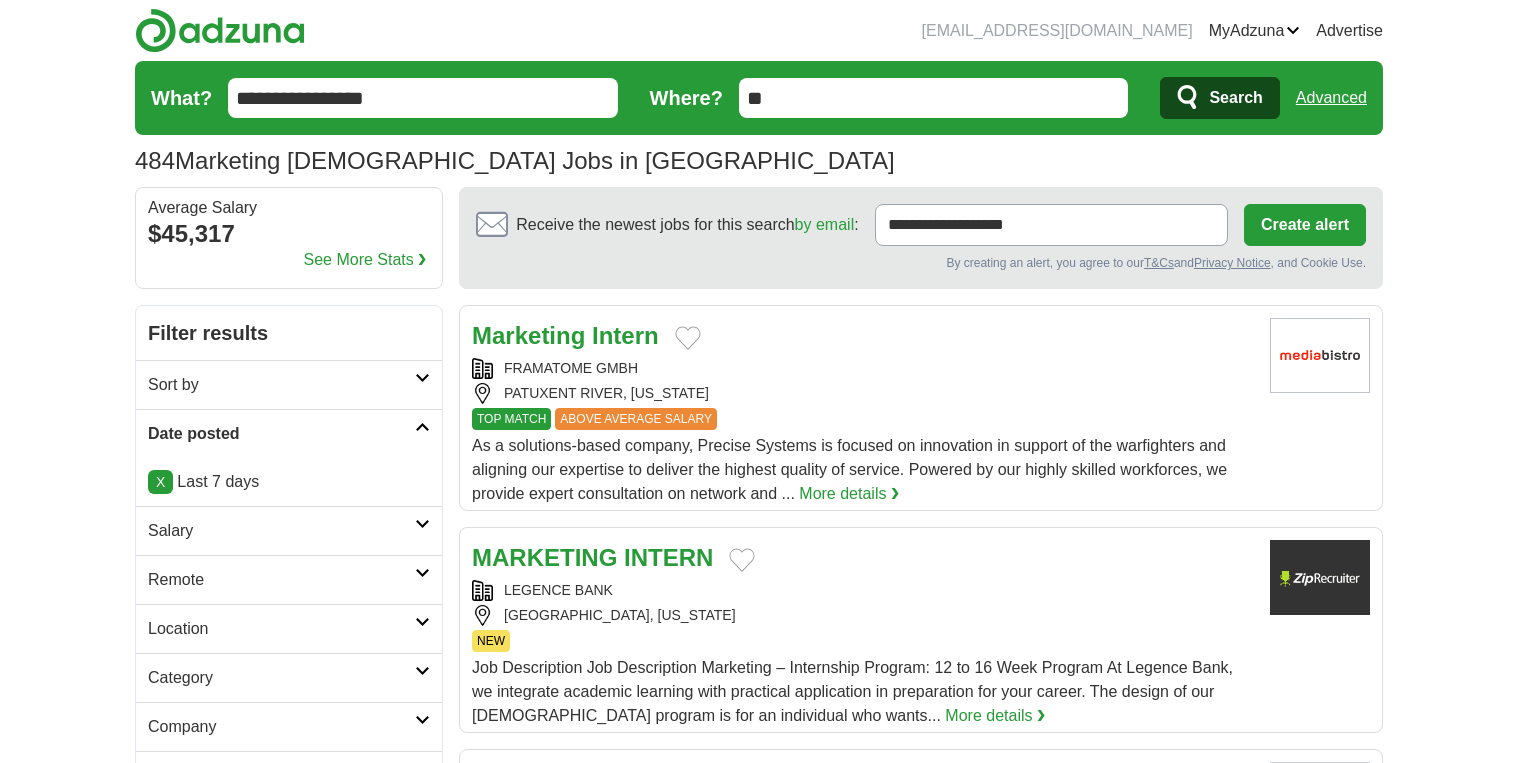 scroll, scrollTop: 0, scrollLeft: 0, axis: both 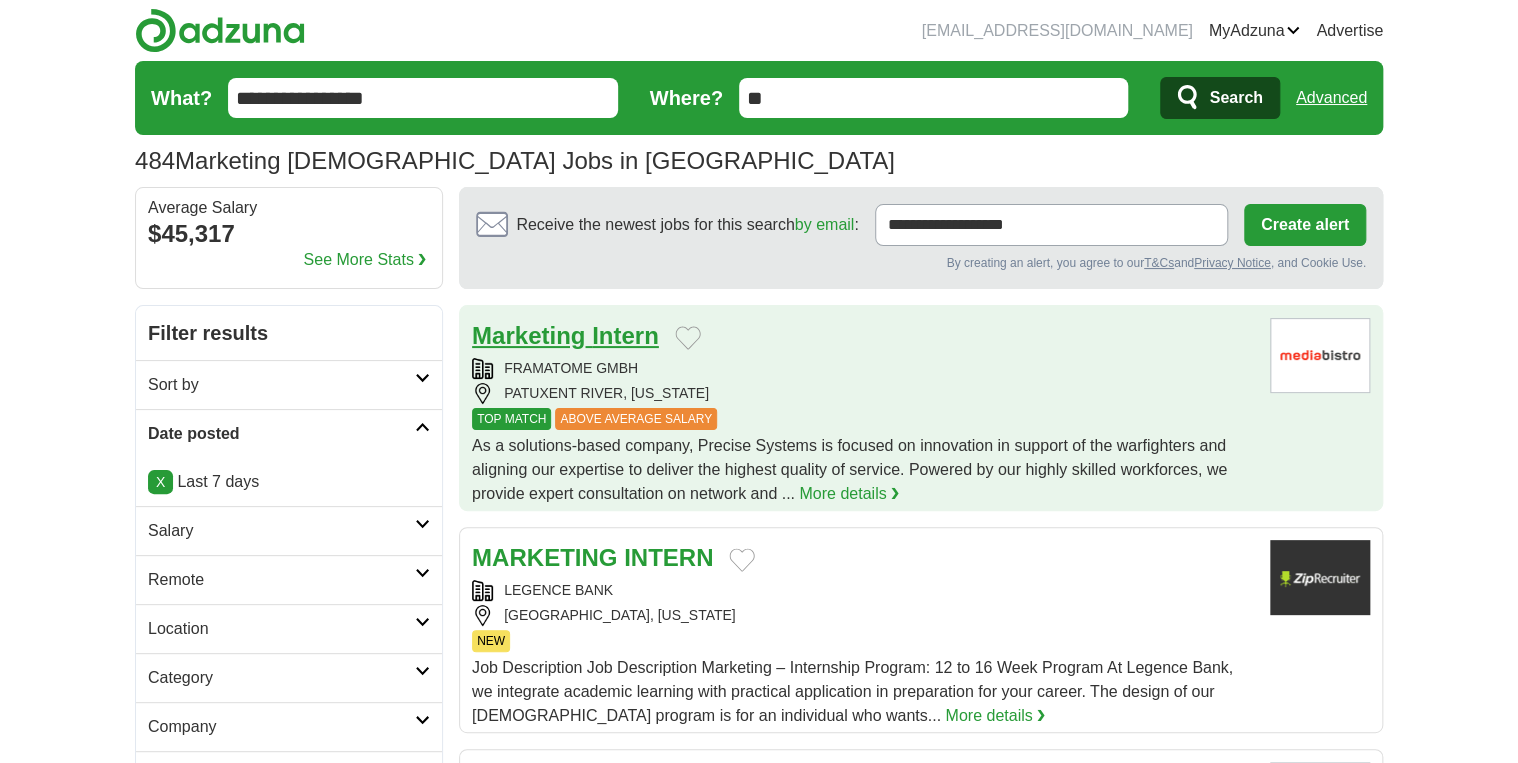 click on "Marketing" at bounding box center [528, 335] 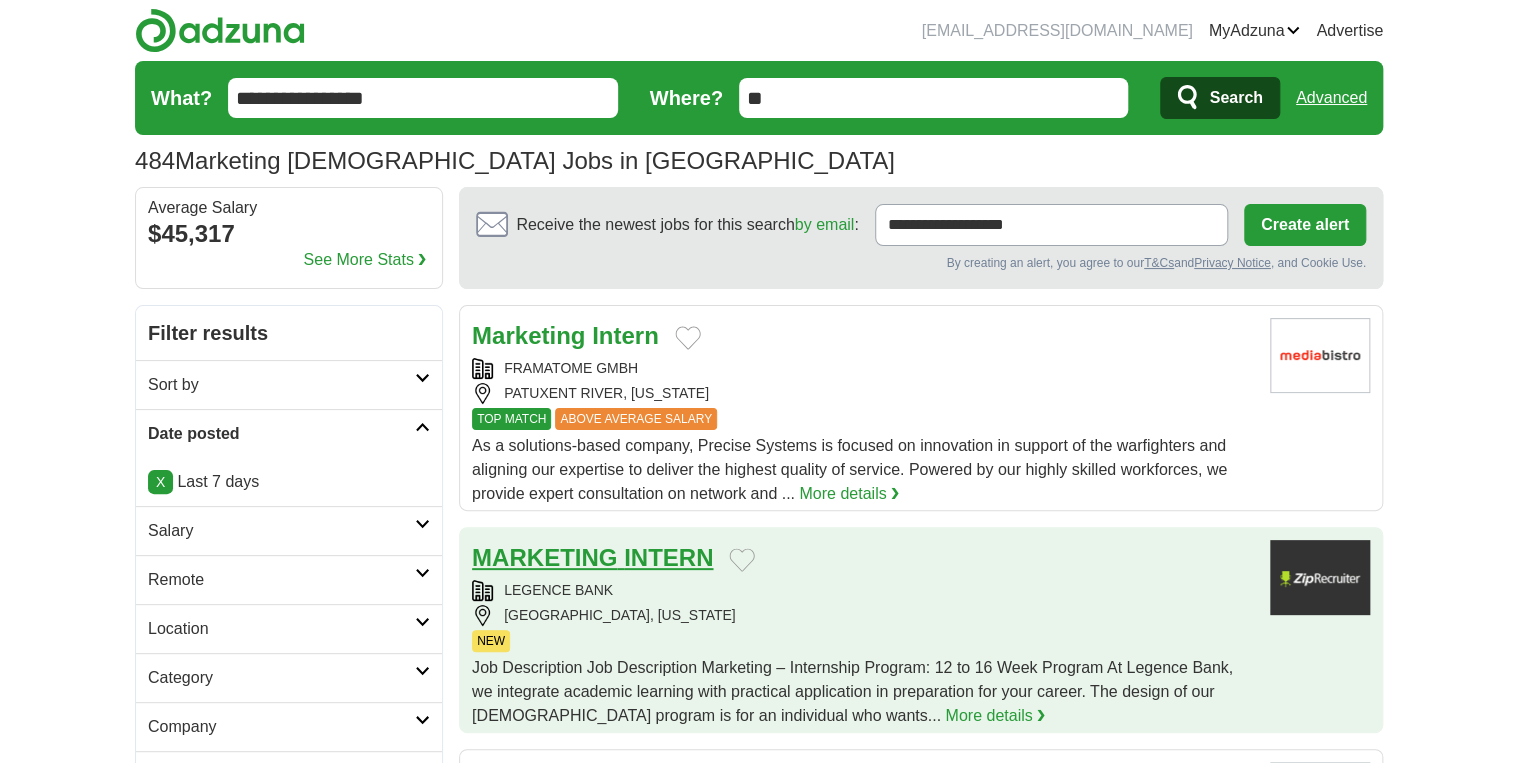 click on "MARKETING" at bounding box center [544, 557] 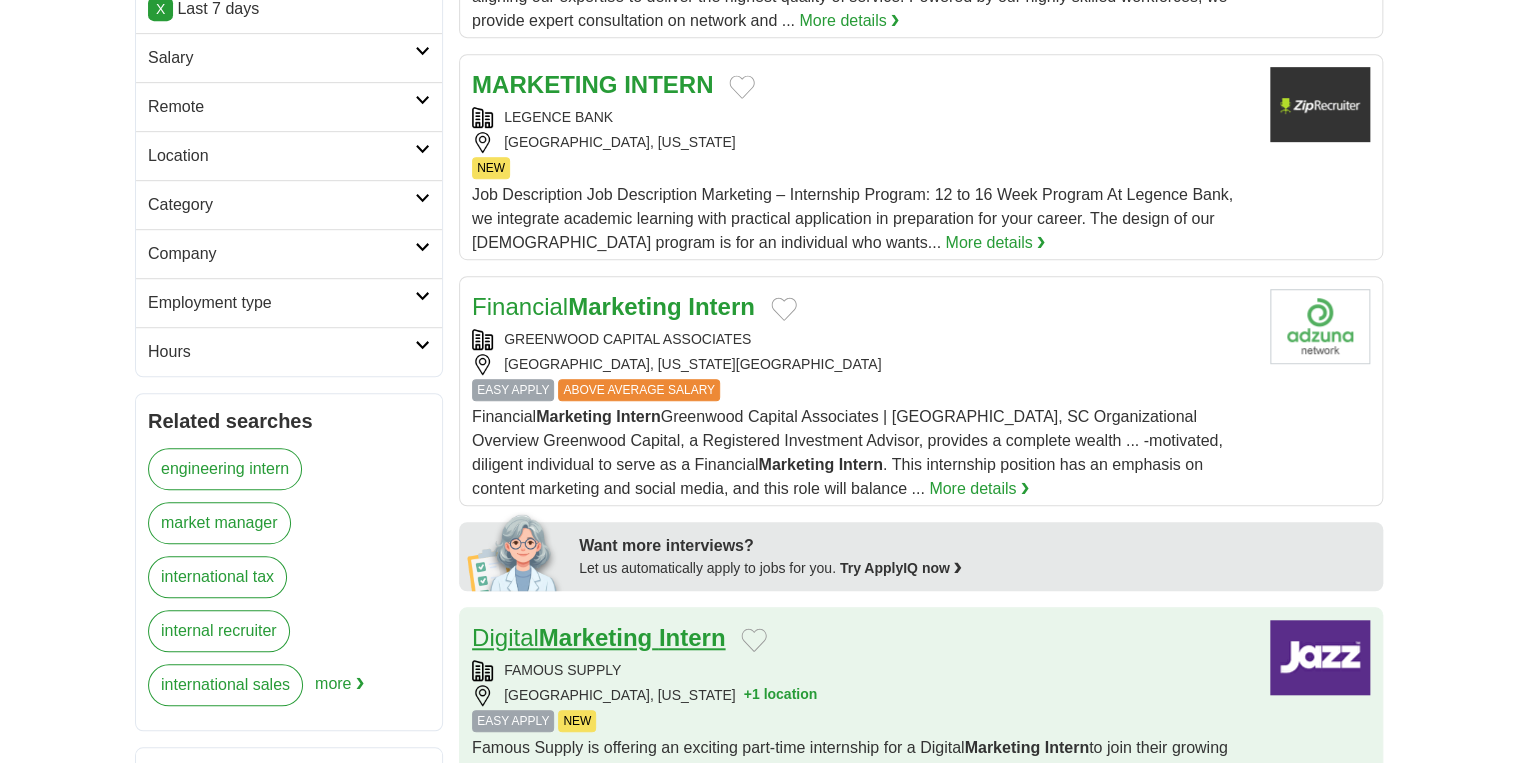 scroll, scrollTop: 720, scrollLeft: 0, axis: vertical 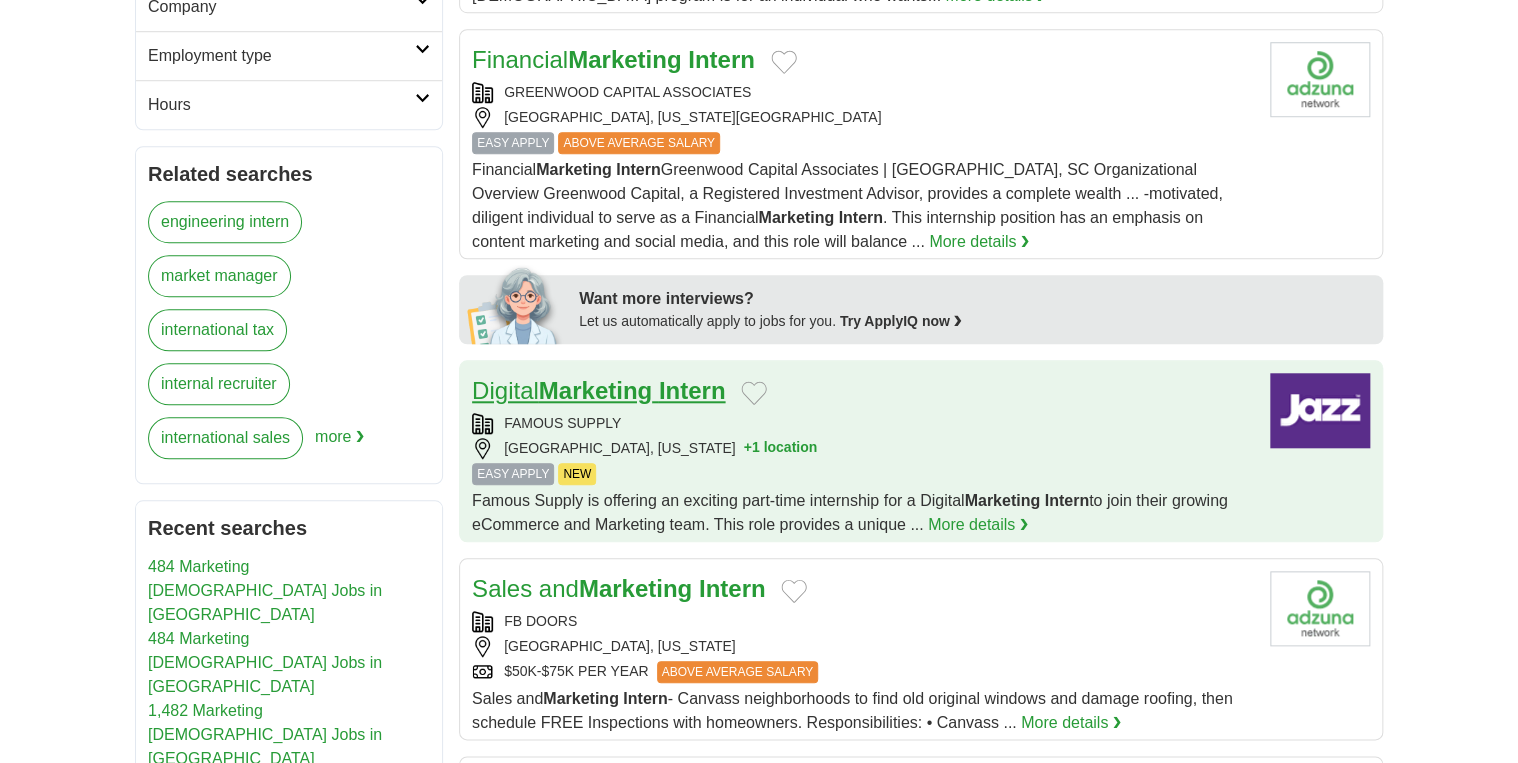 click on "Intern" at bounding box center (692, 390) 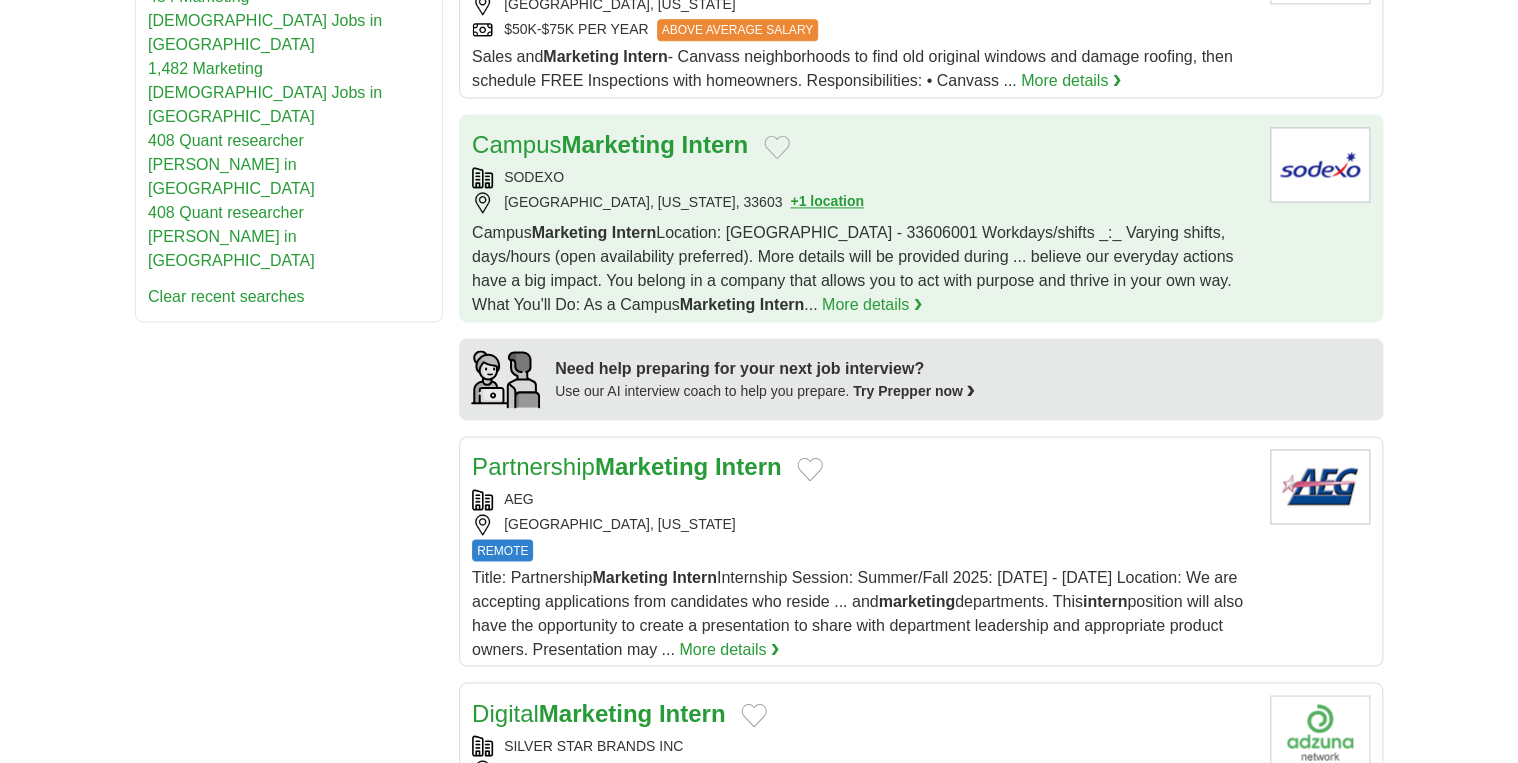 scroll, scrollTop: 1520, scrollLeft: 0, axis: vertical 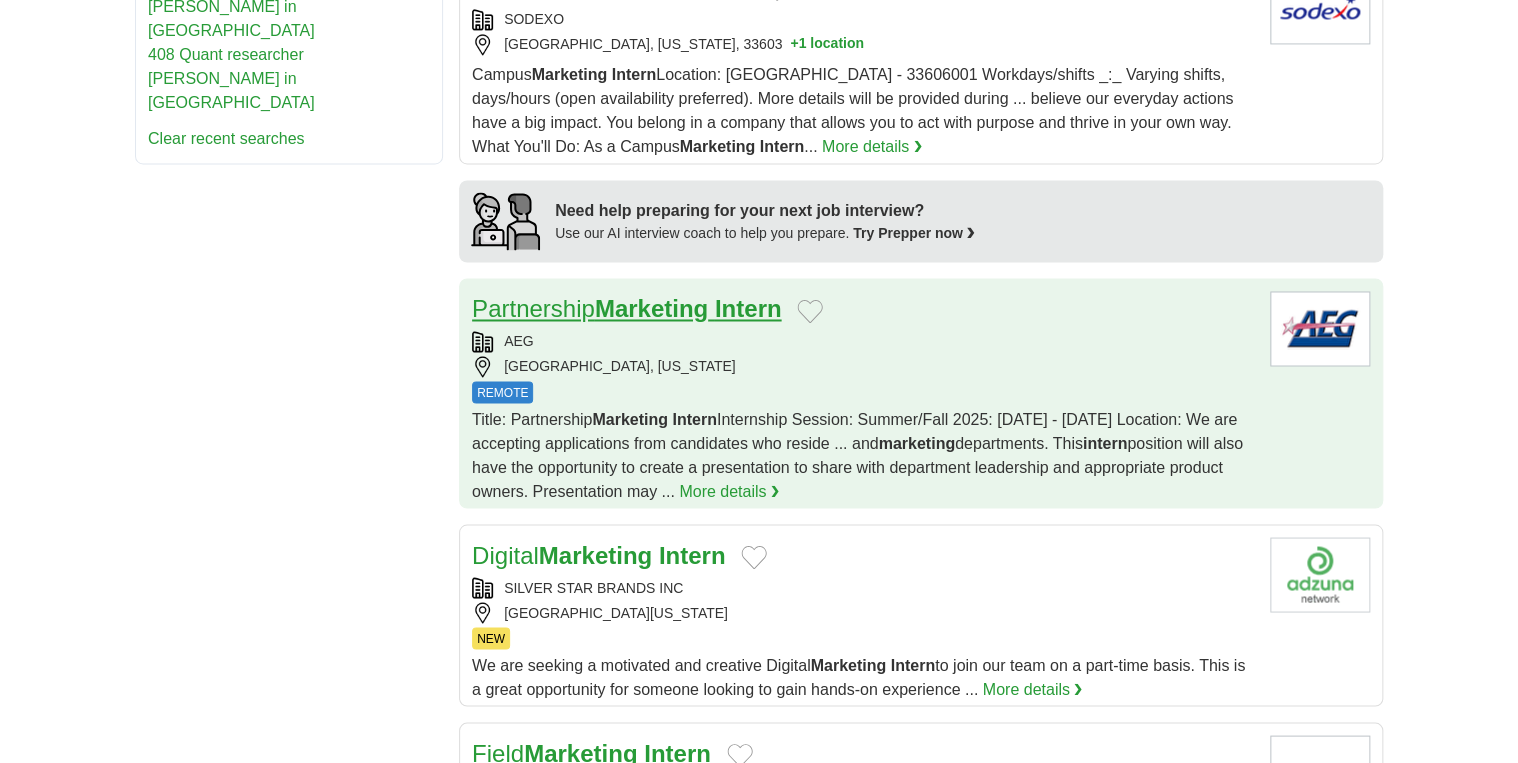 click on "Marketing" at bounding box center (651, 308) 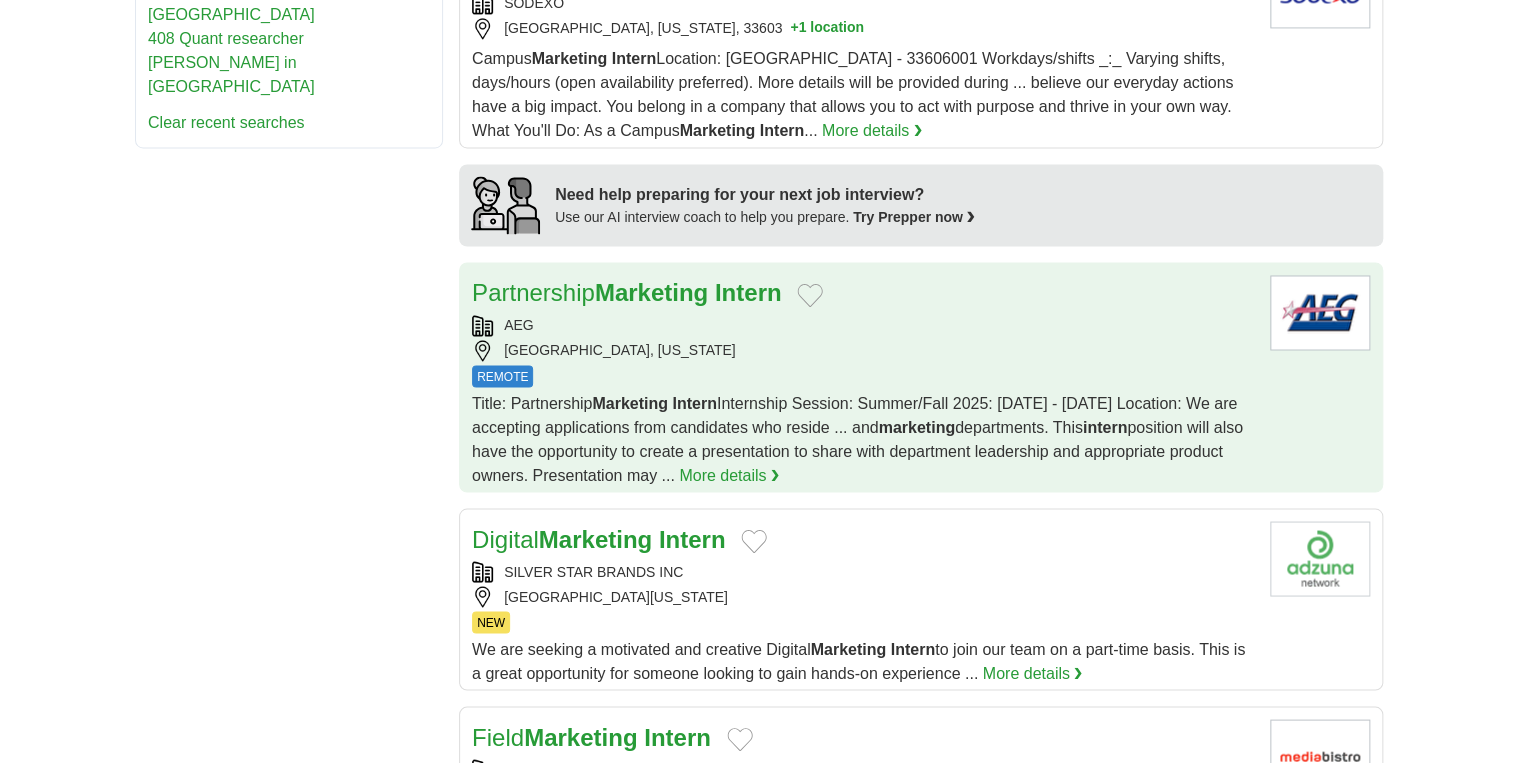 scroll, scrollTop: 1680, scrollLeft: 0, axis: vertical 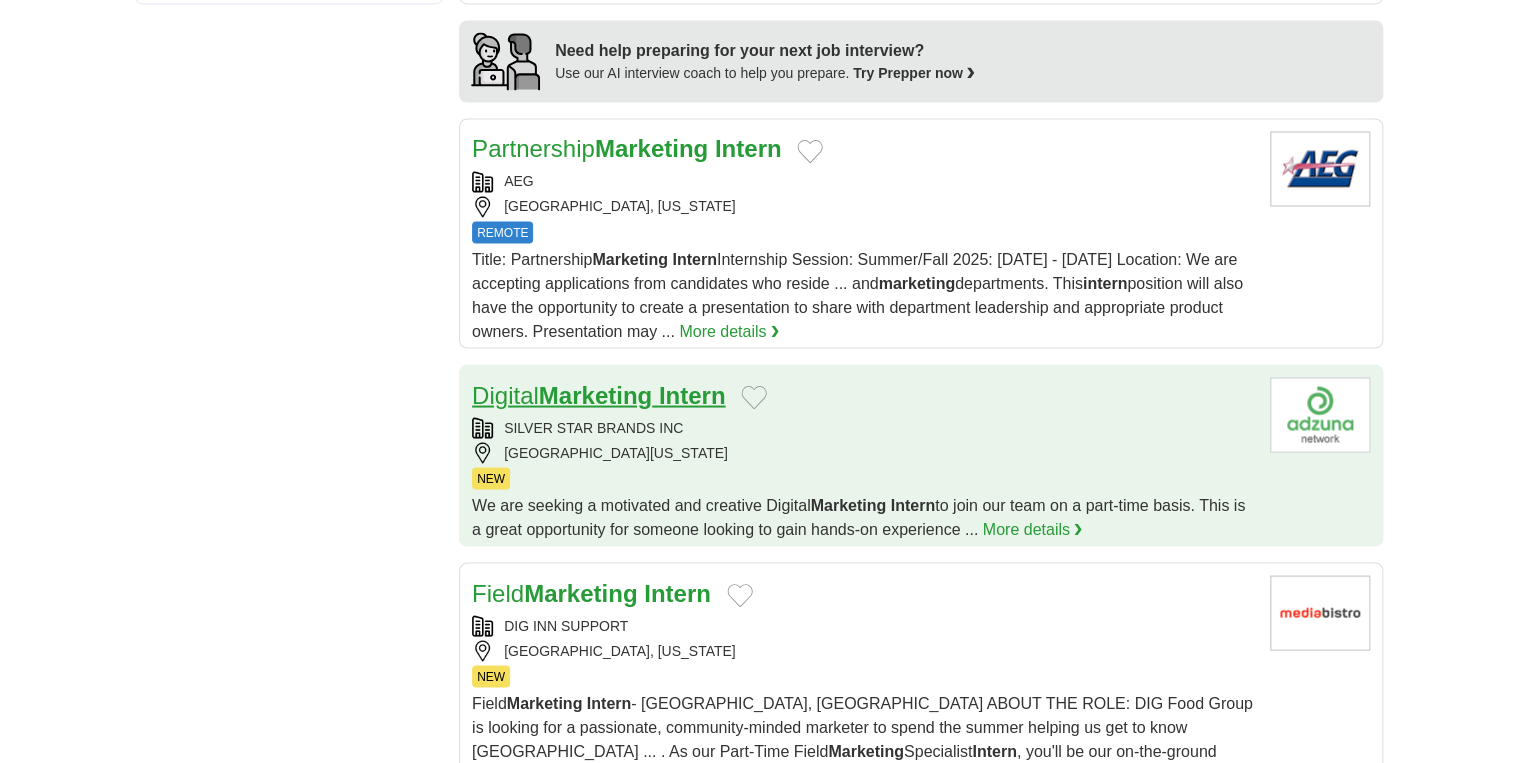 click on "Marketing" at bounding box center (595, 394) 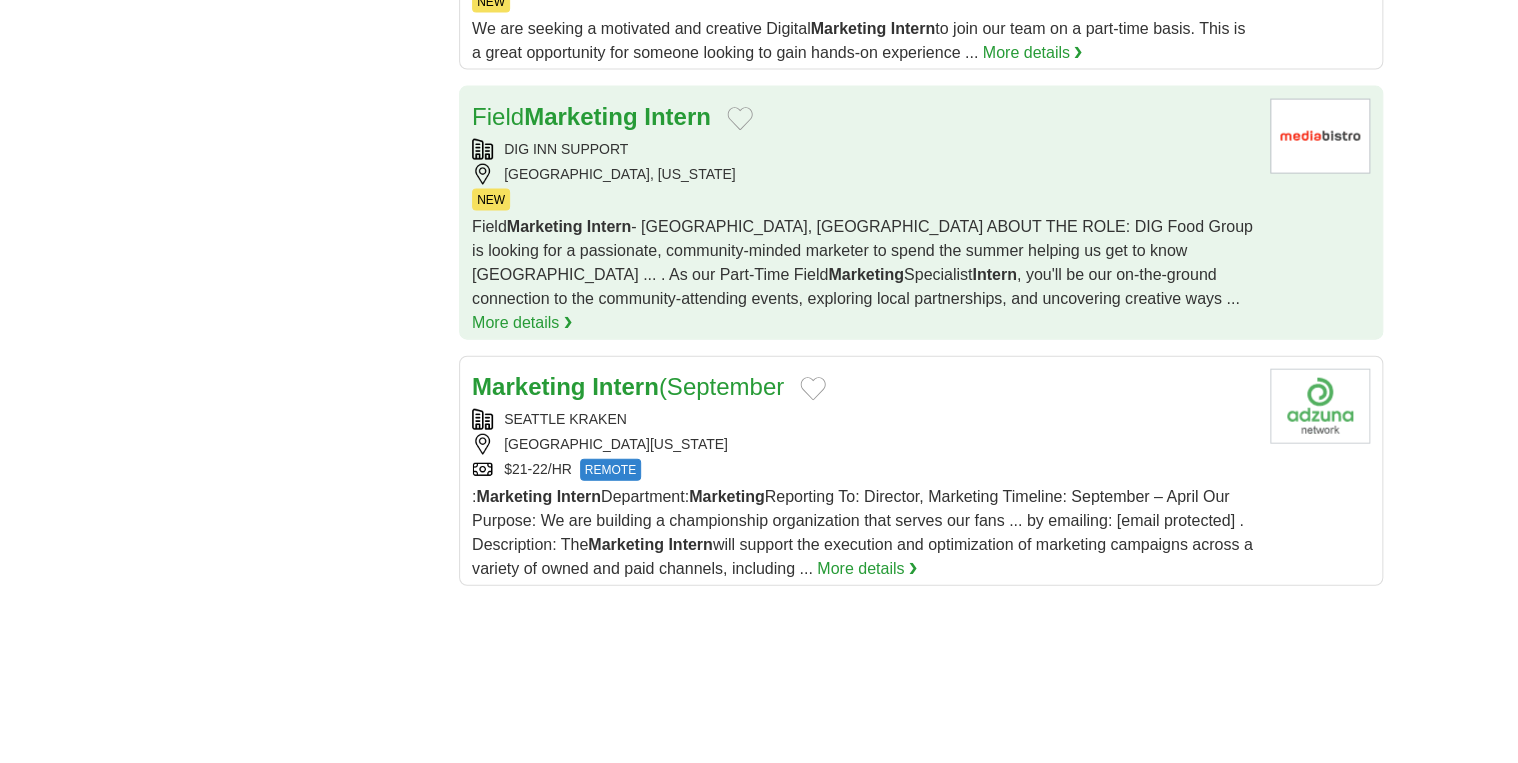 scroll, scrollTop: 2160, scrollLeft: 0, axis: vertical 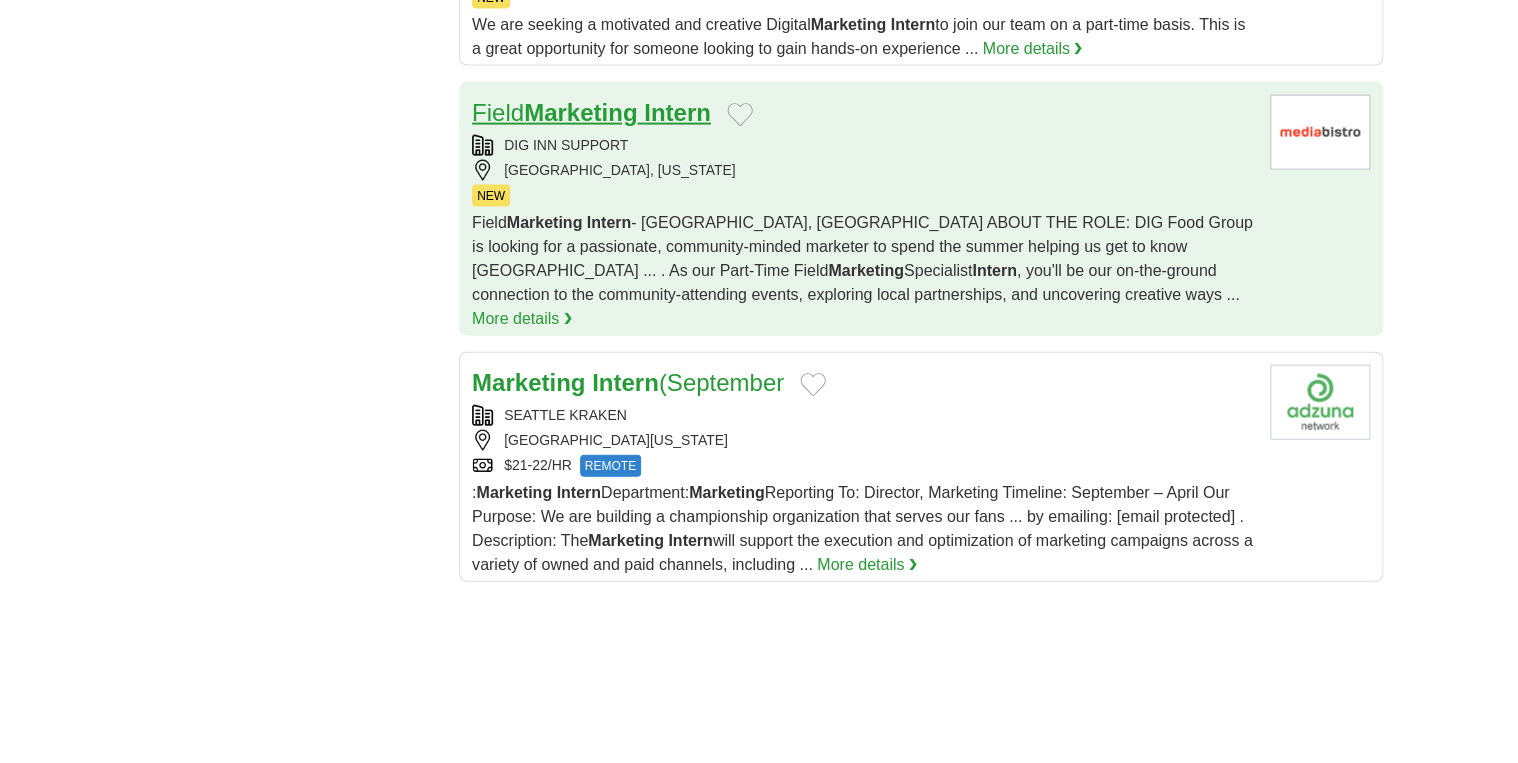 click on "Marketing" at bounding box center [580, 112] 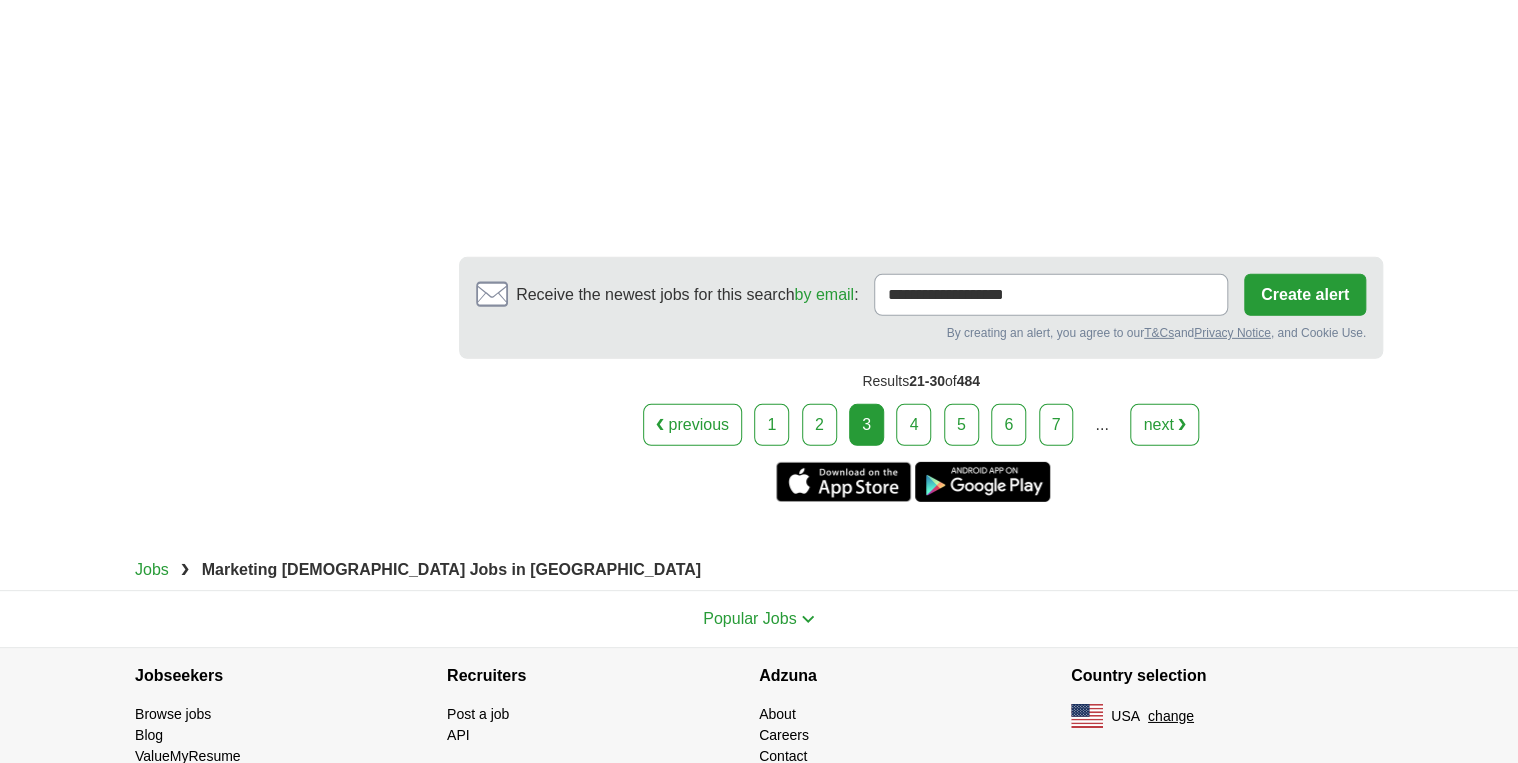 scroll, scrollTop: 2922, scrollLeft: 0, axis: vertical 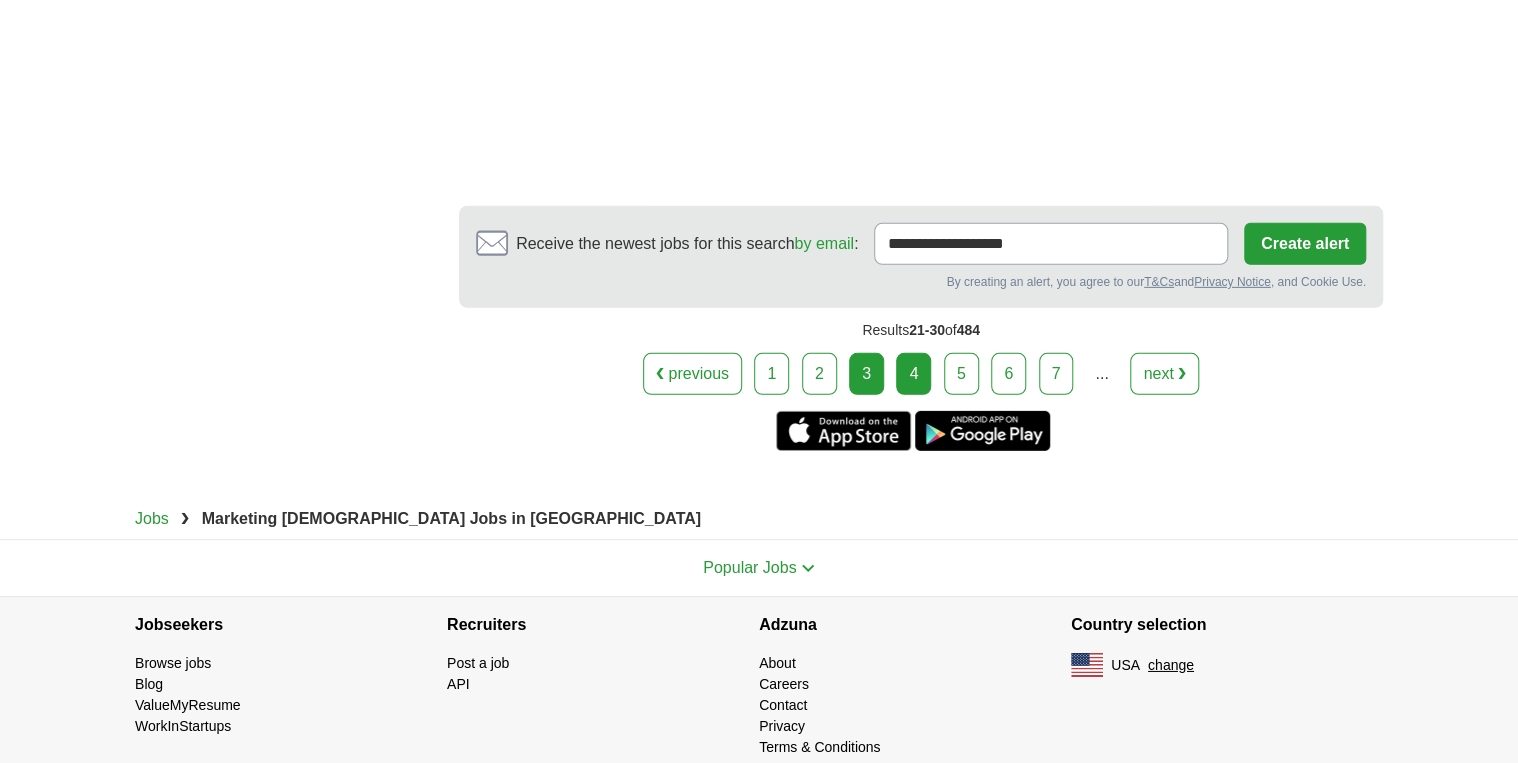 click on "4" at bounding box center (913, 374) 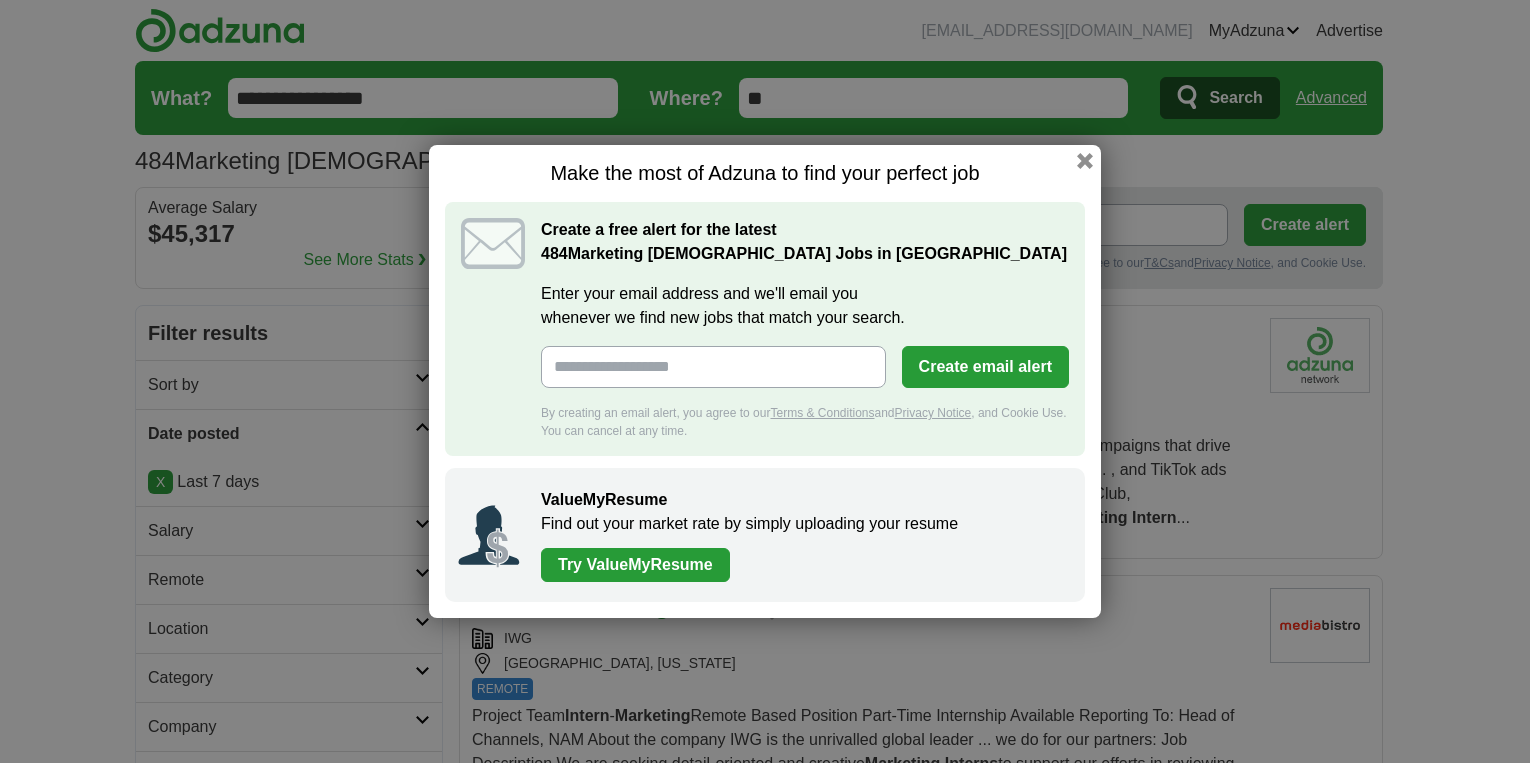scroll, scrollTop: 0, scrollLeft: 0, axis: both 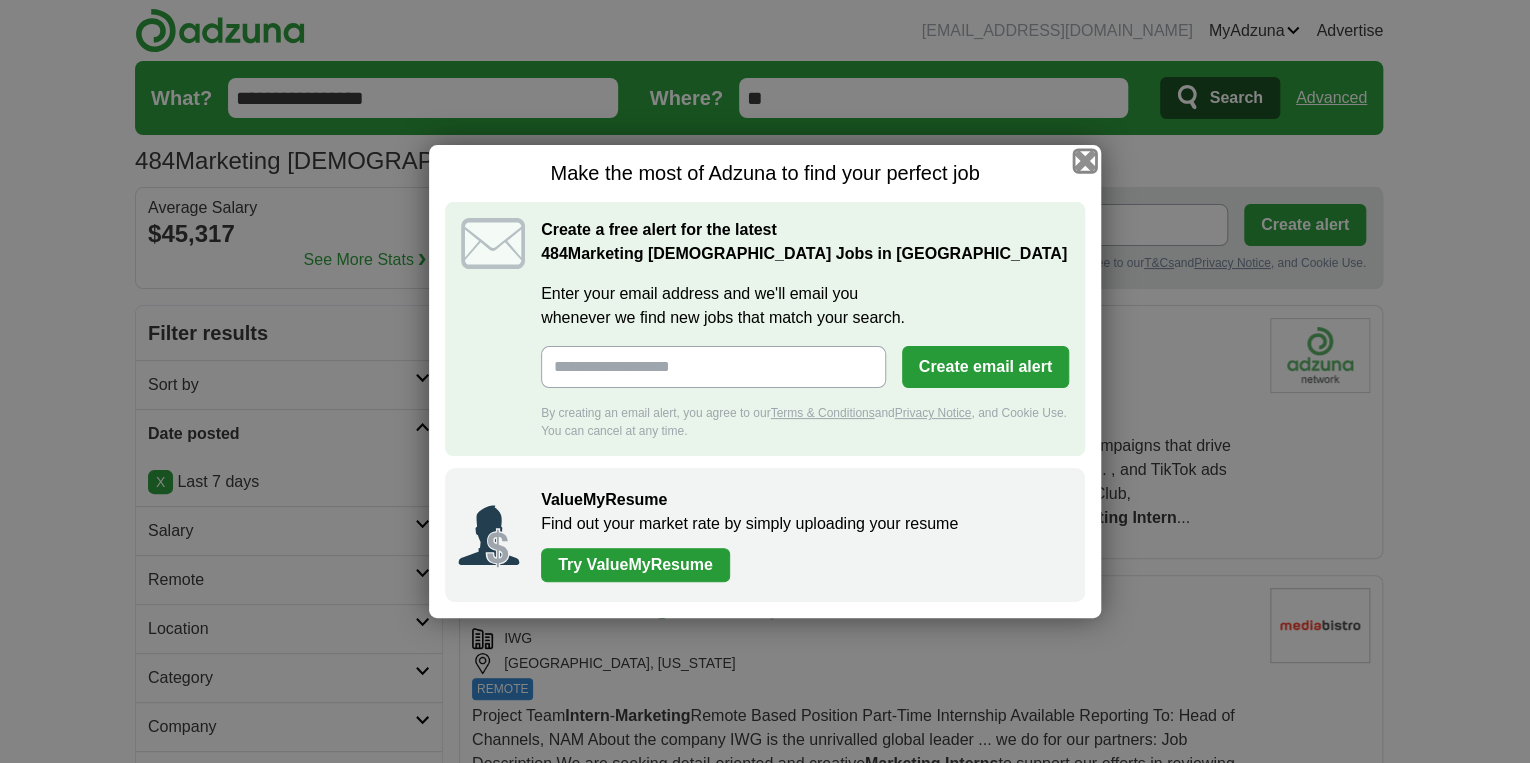 click at bounding box center (1085, 161) 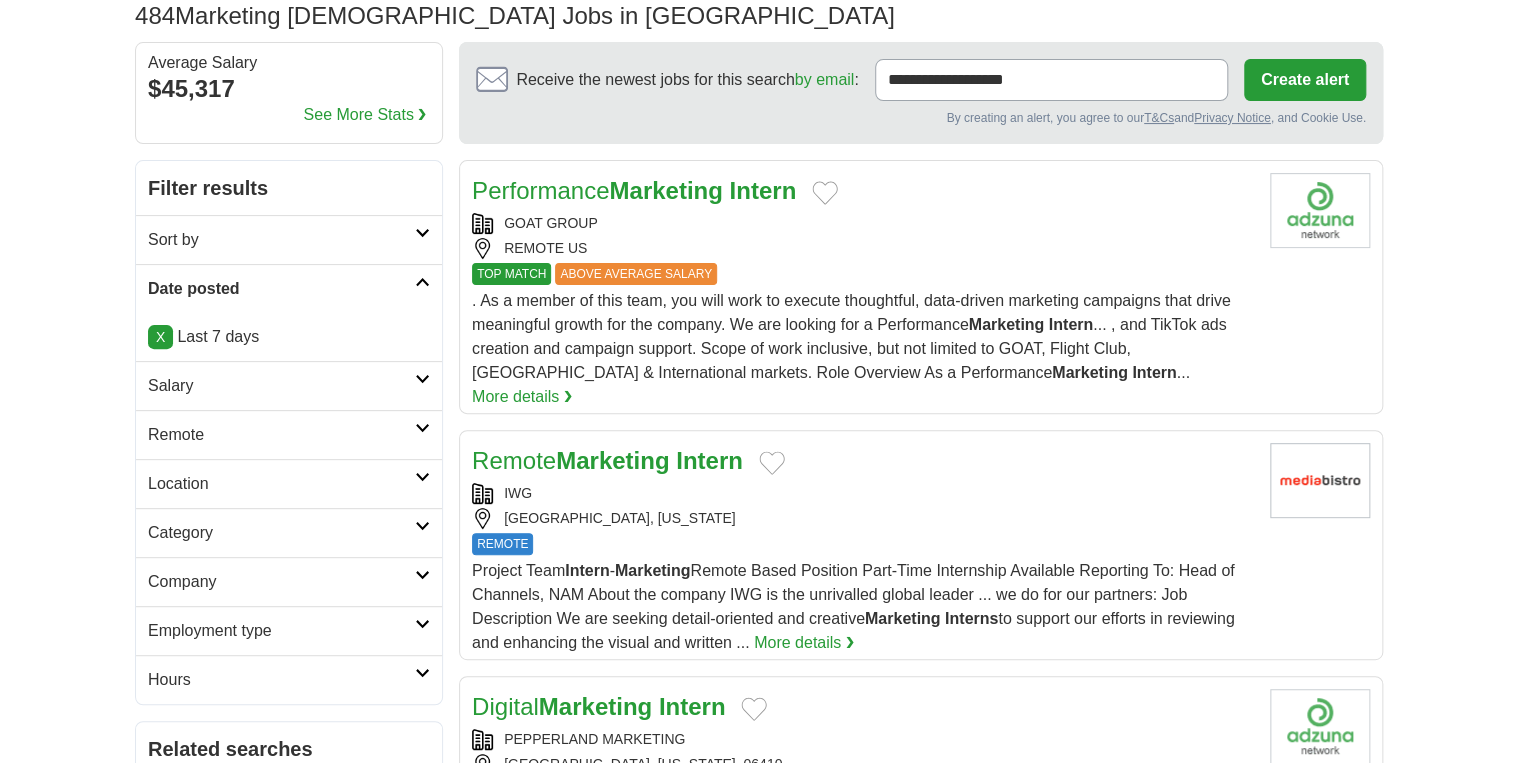scroll, scrollTop: 320, scrollLeft: 0, axis: vertical 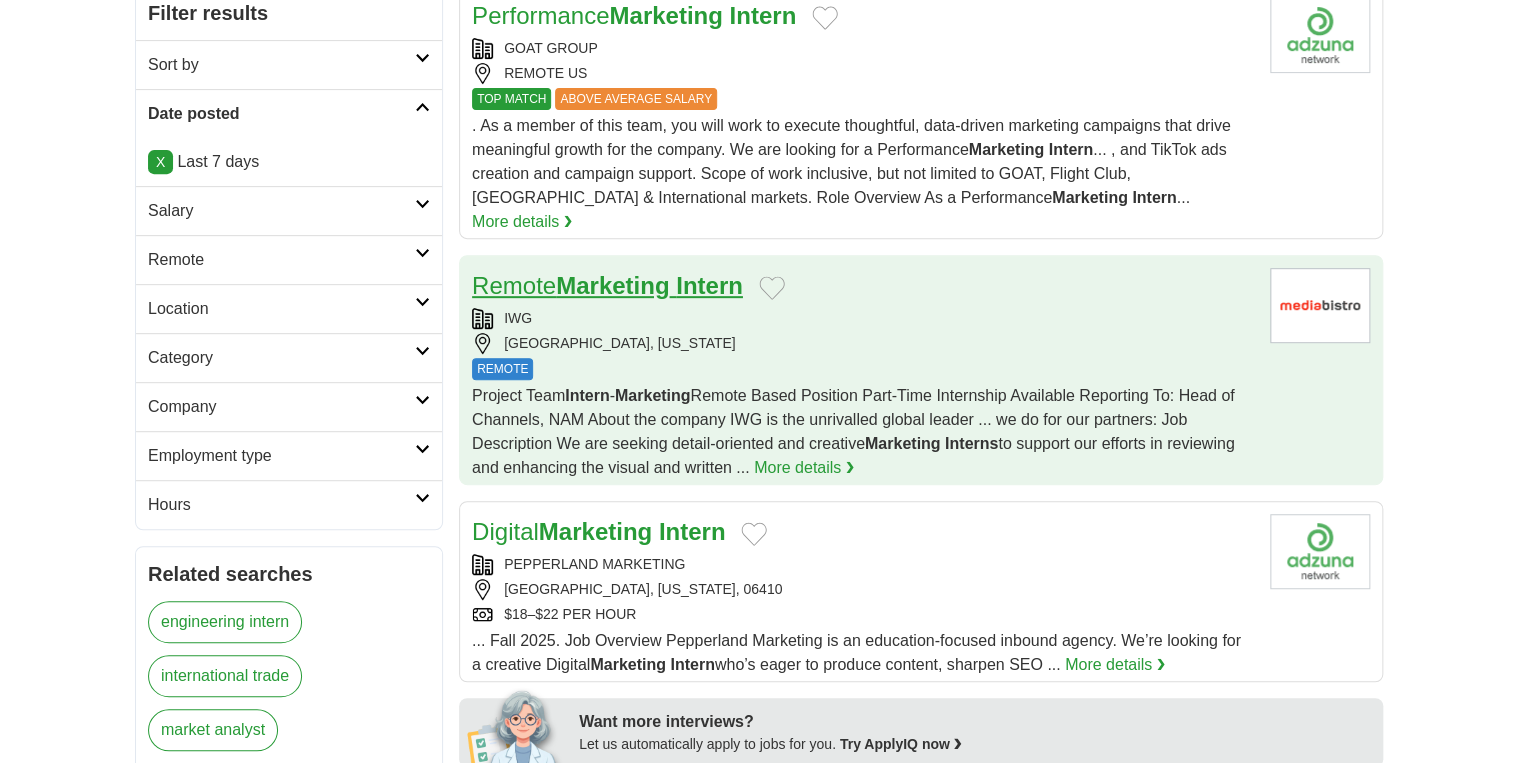 click on "Marketing" at bounding box center [612, 285] 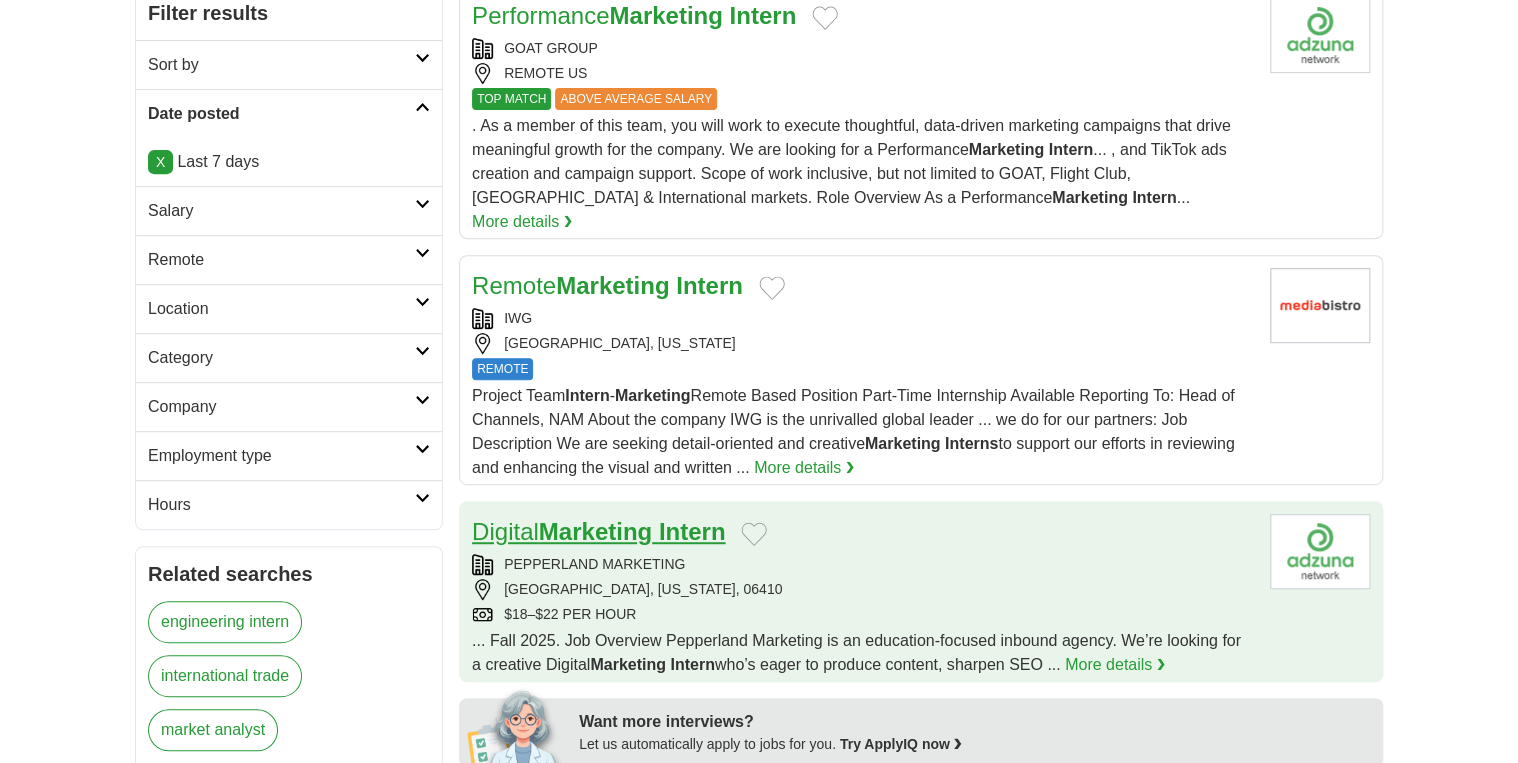 click on "Marketing" at bounding box center (595, 531) 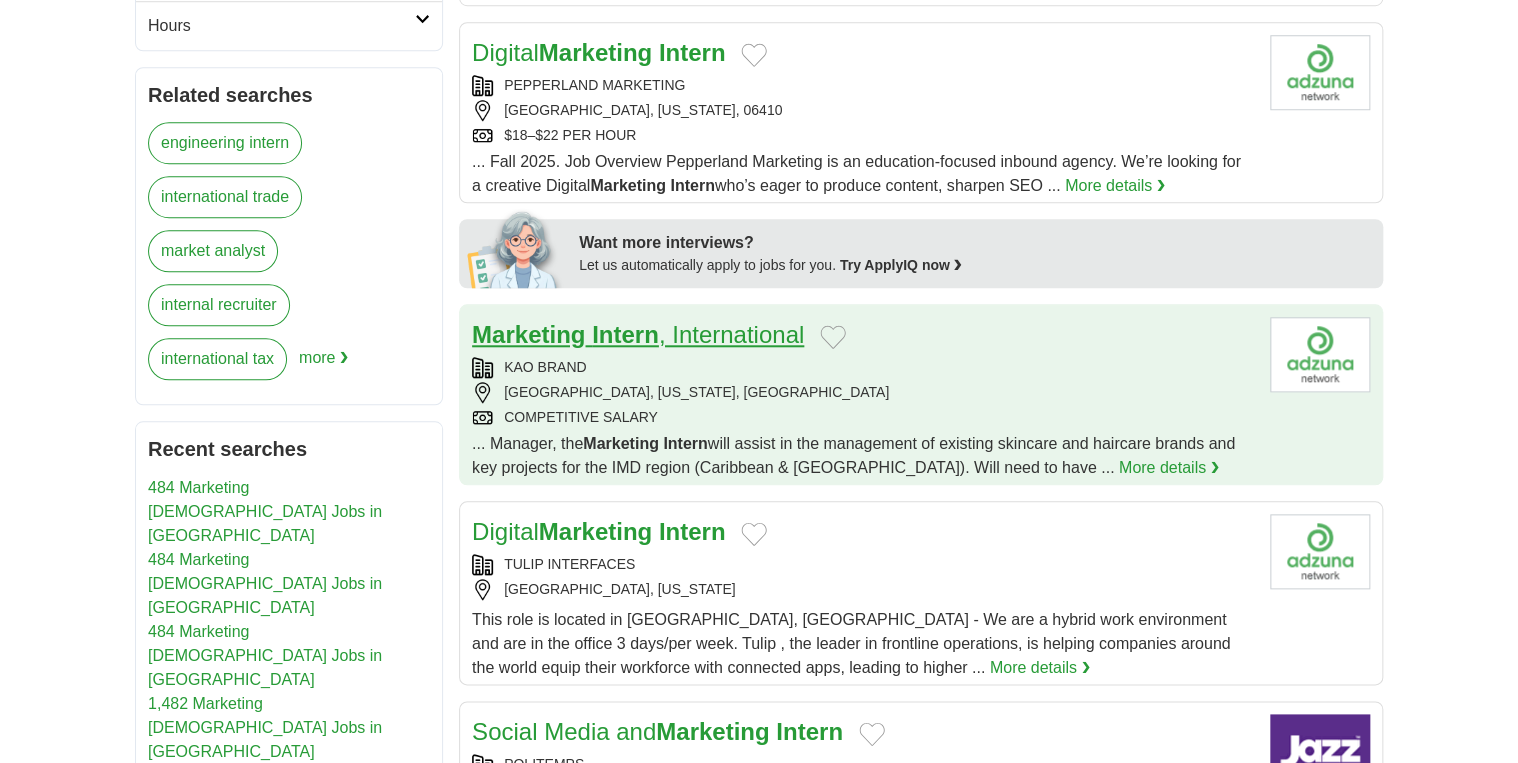 scroll, scrollTop: 800, scrollLeft: 0, axis: vertical 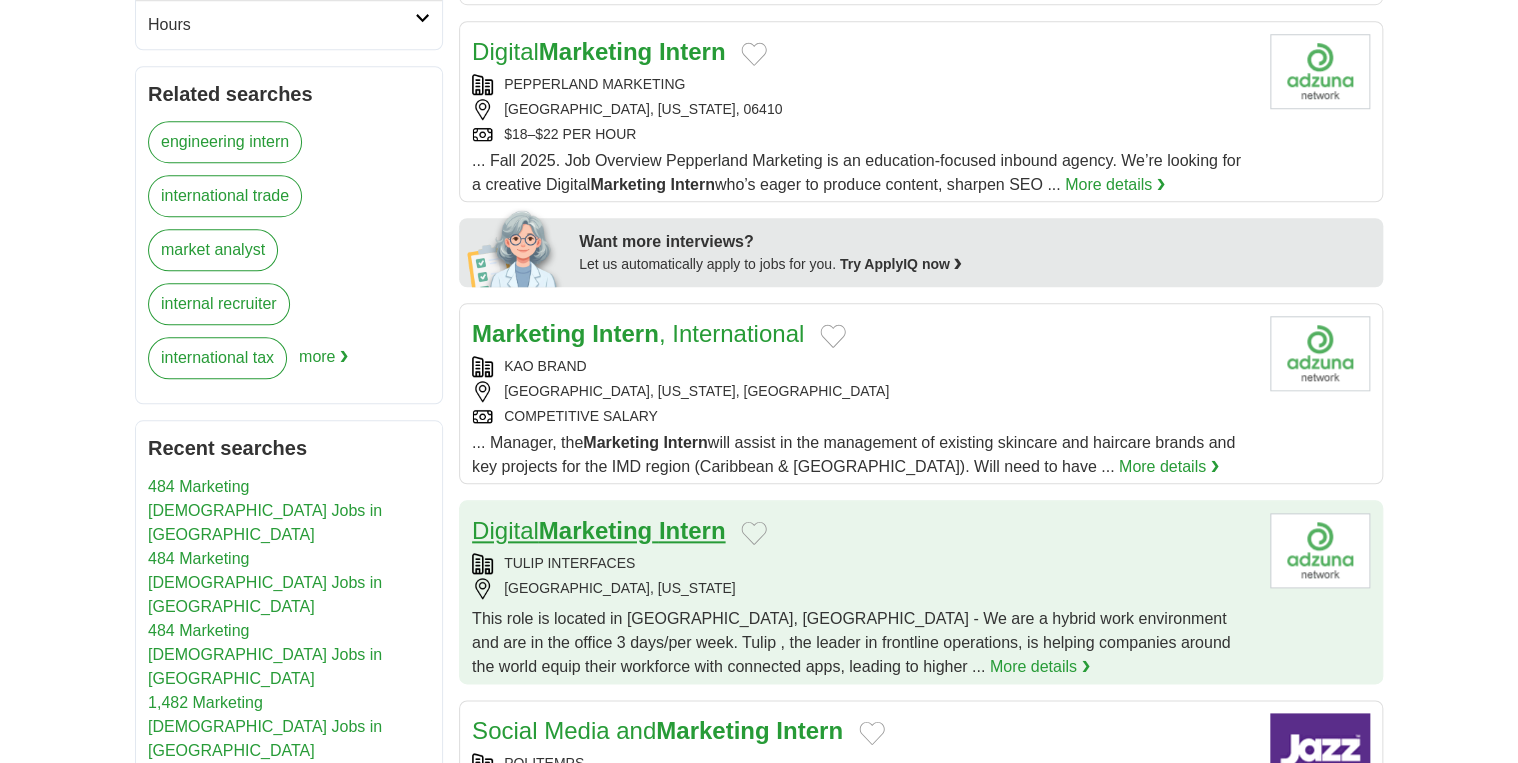 click on "Marketing" at bounding box center [595, 530] 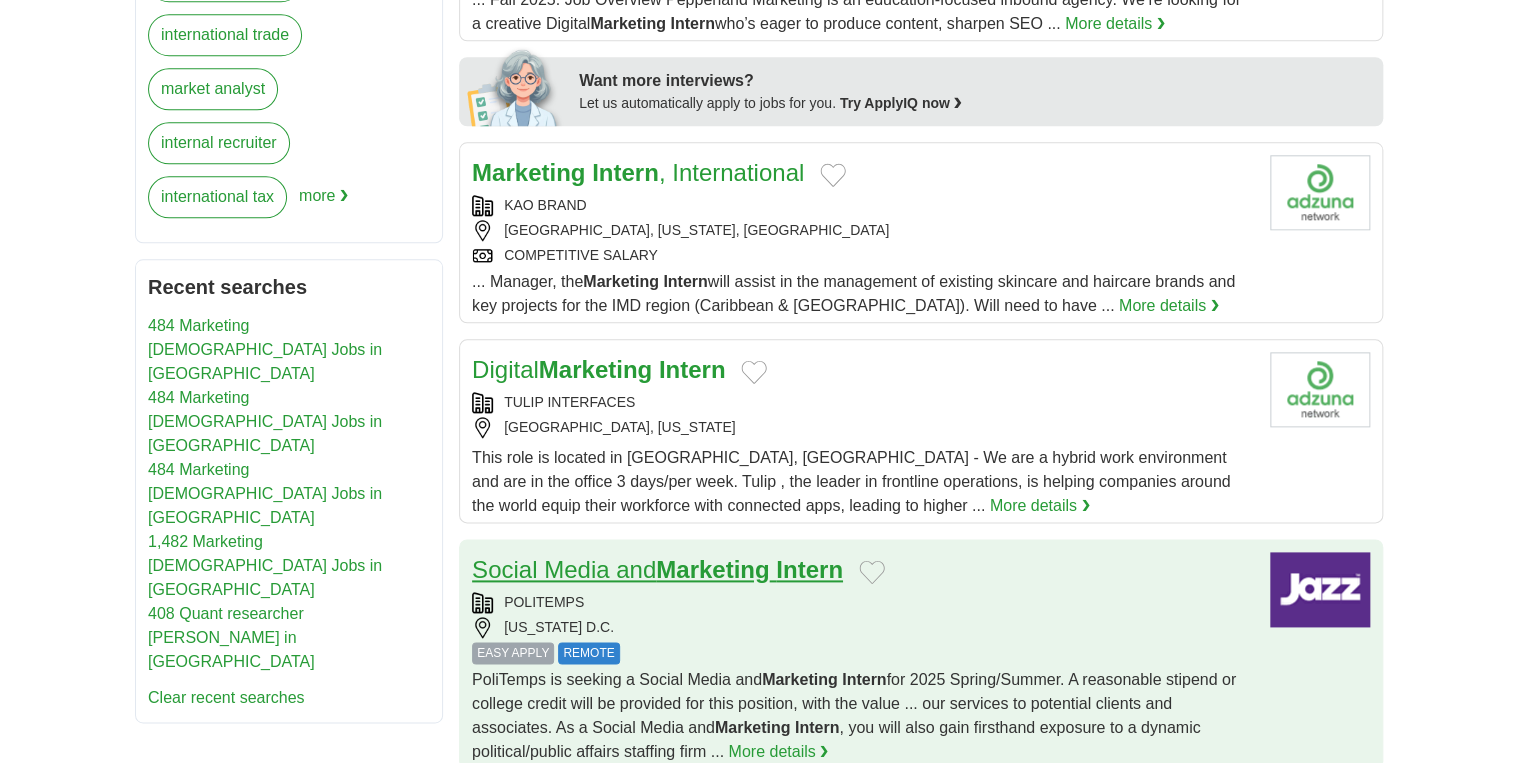 scroll, scrollTop: 1200, scrollLeft: 0, axis: vertical 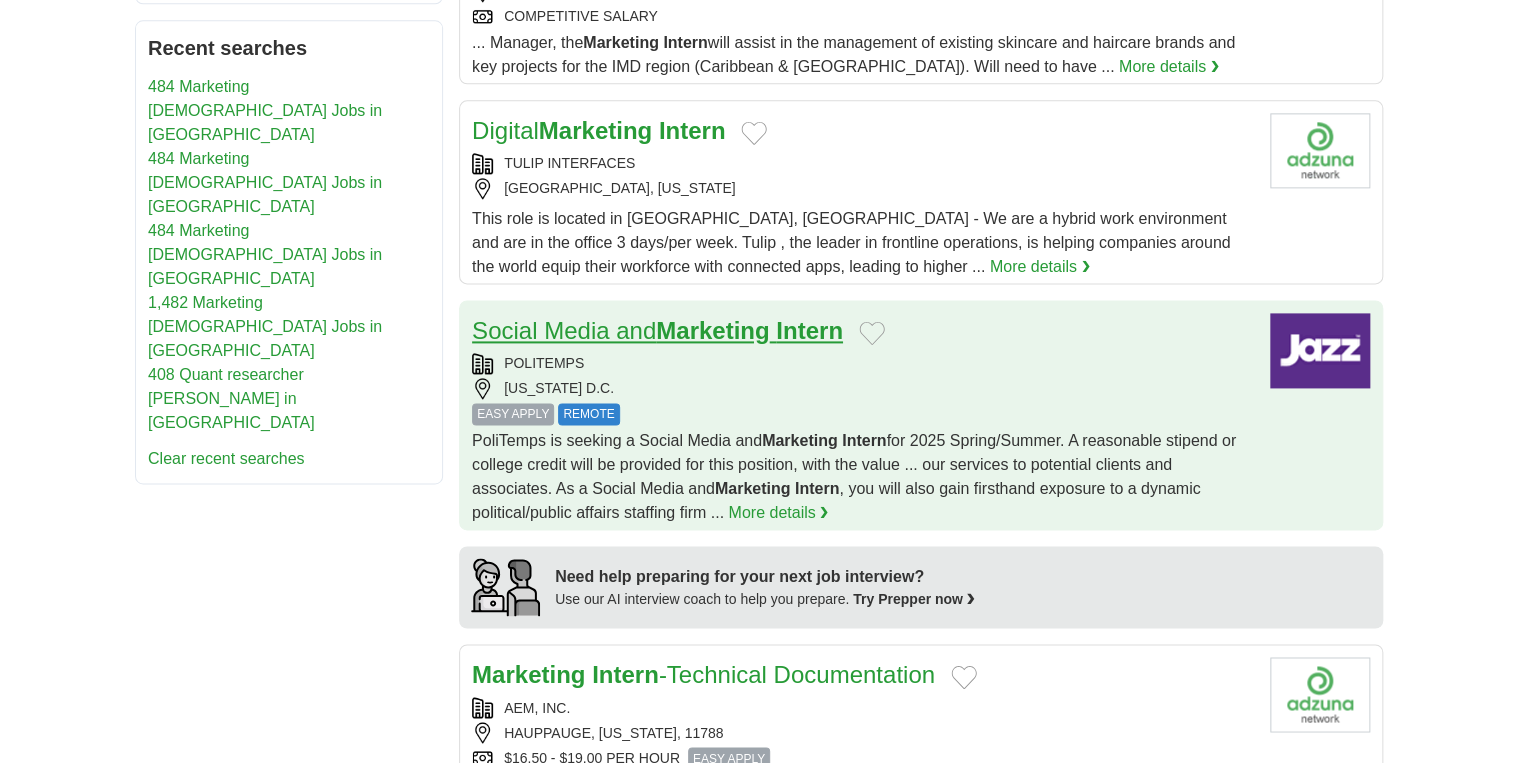 click on "Marketing" at bounding box center [712, 330] 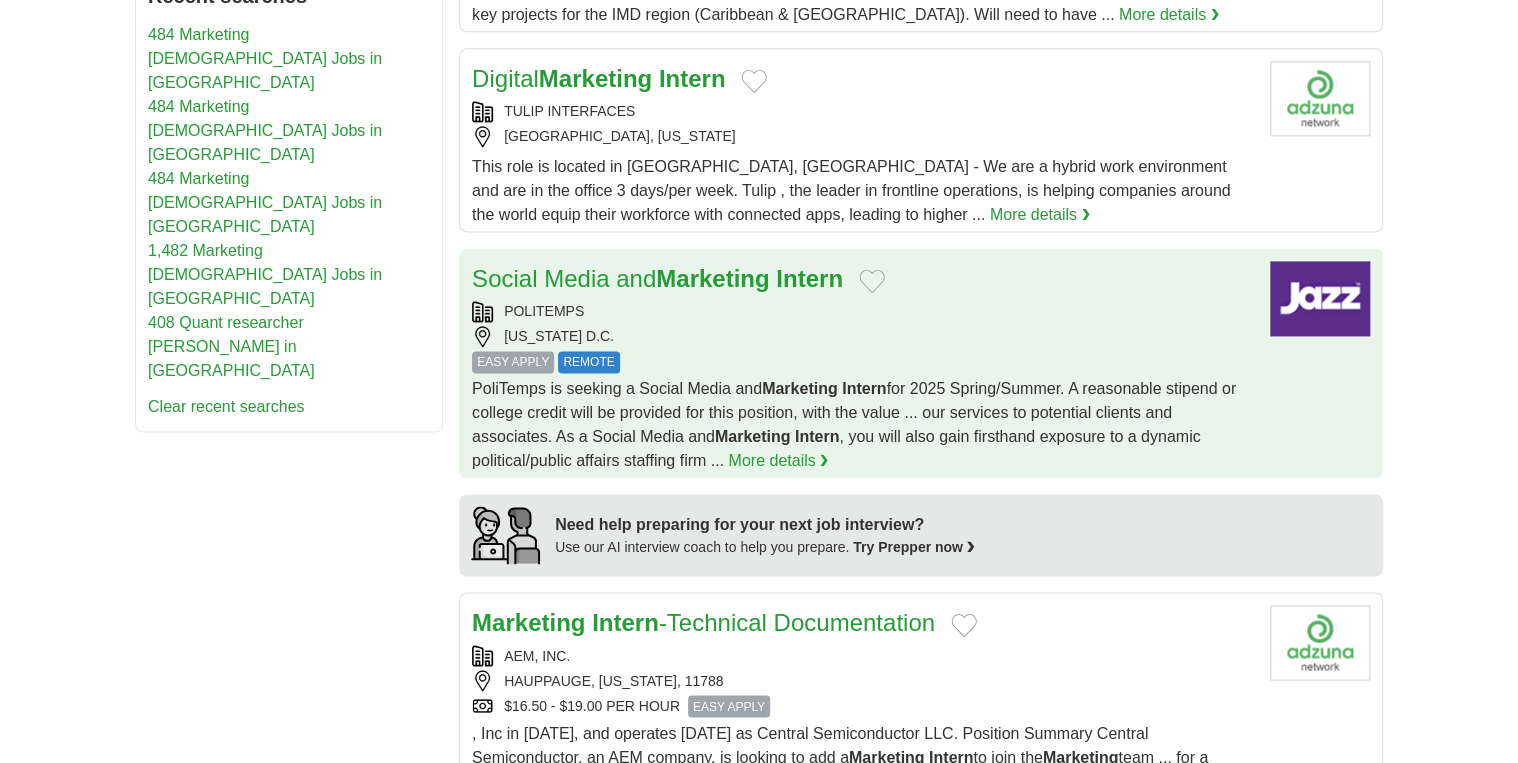 scroll, scrollTop: 1440, scrollLeft: 0, axis: vertical 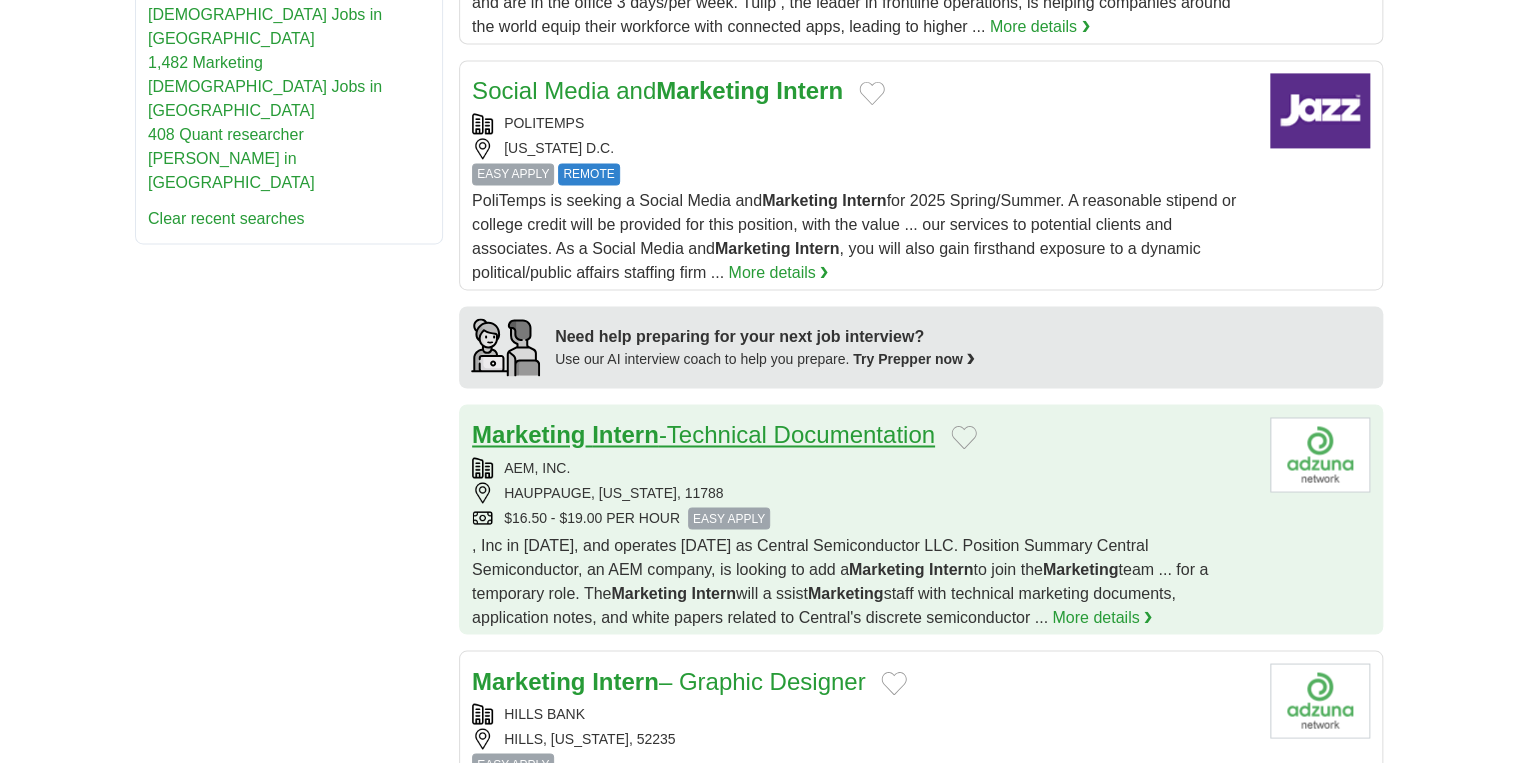 click on "Intern" at bounding box center (625, 434) 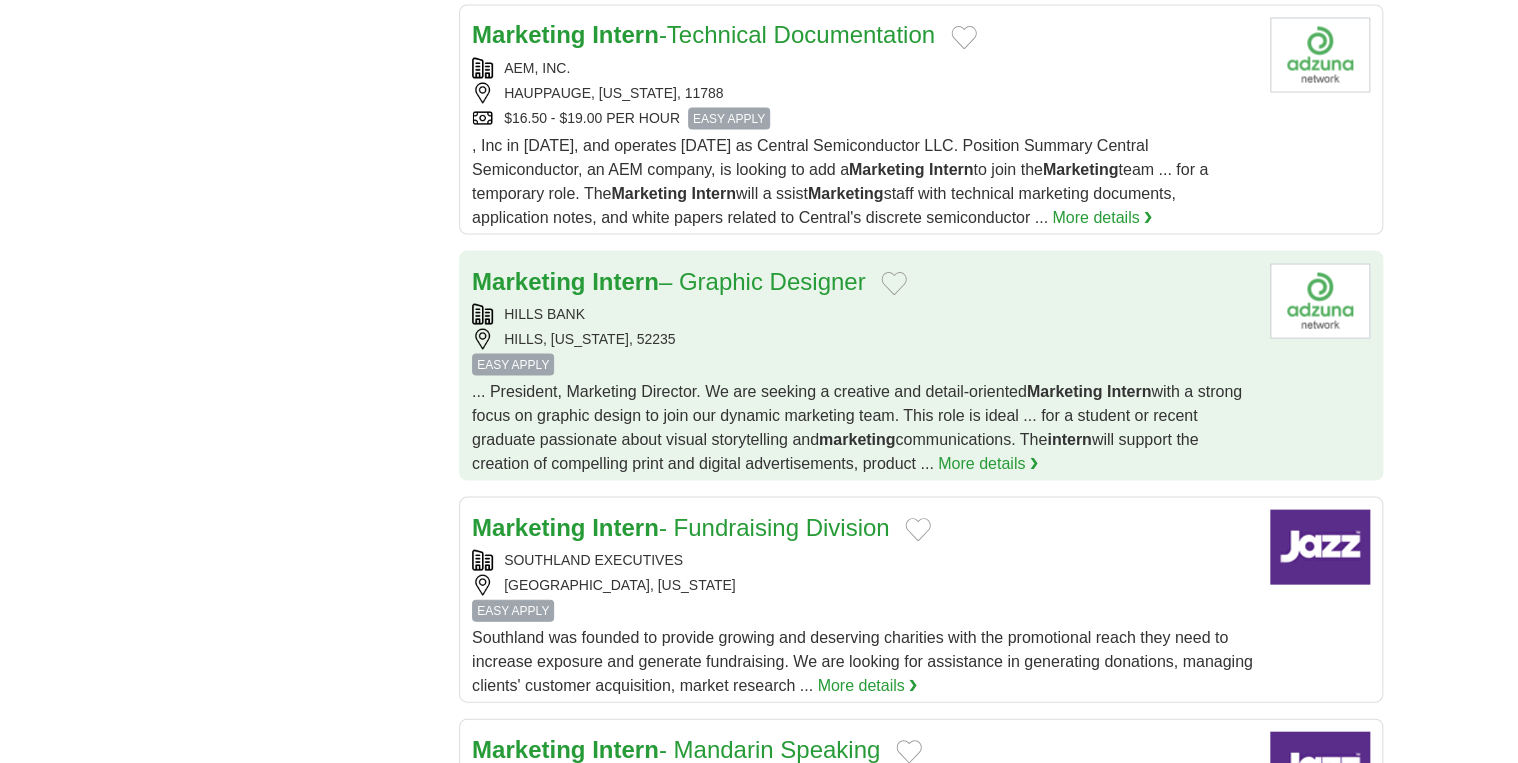 scroll, scrollTop: 2000, scrollLeft: 0, axis: vertical 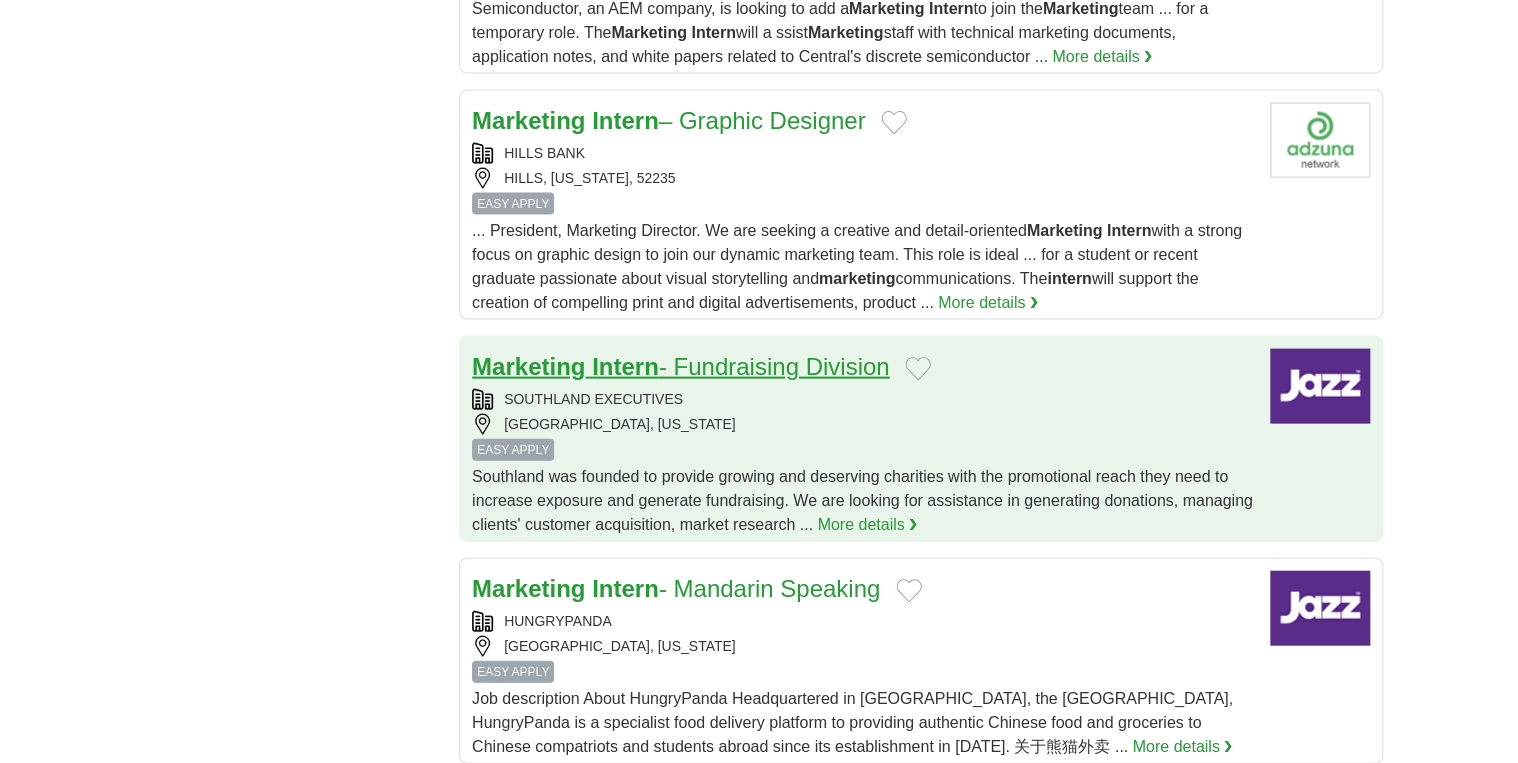 click on "Marketing" at bounding box center [528, 366] 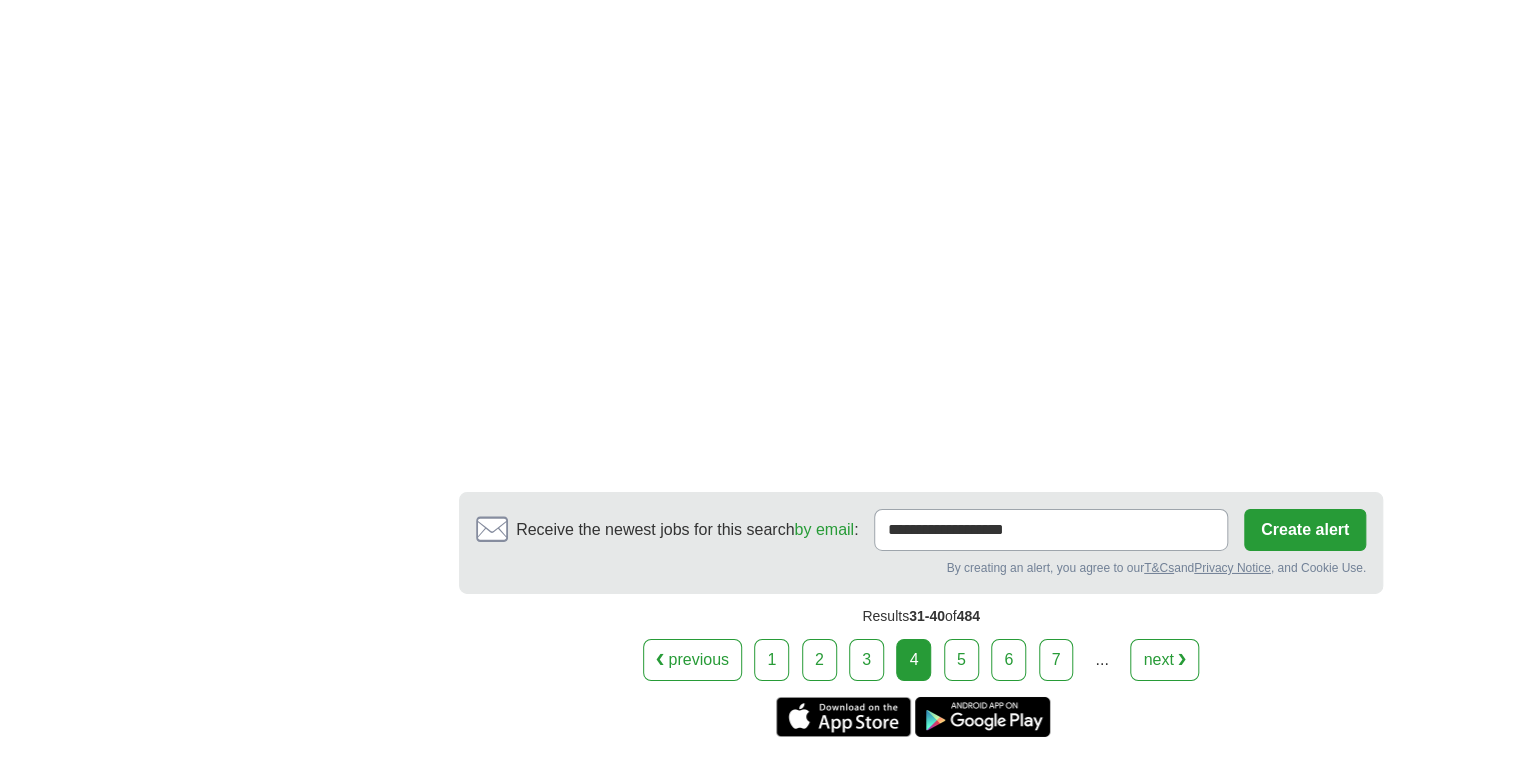scroll, scrollTop: 3200, scrollLeft: 0, axis: vertical 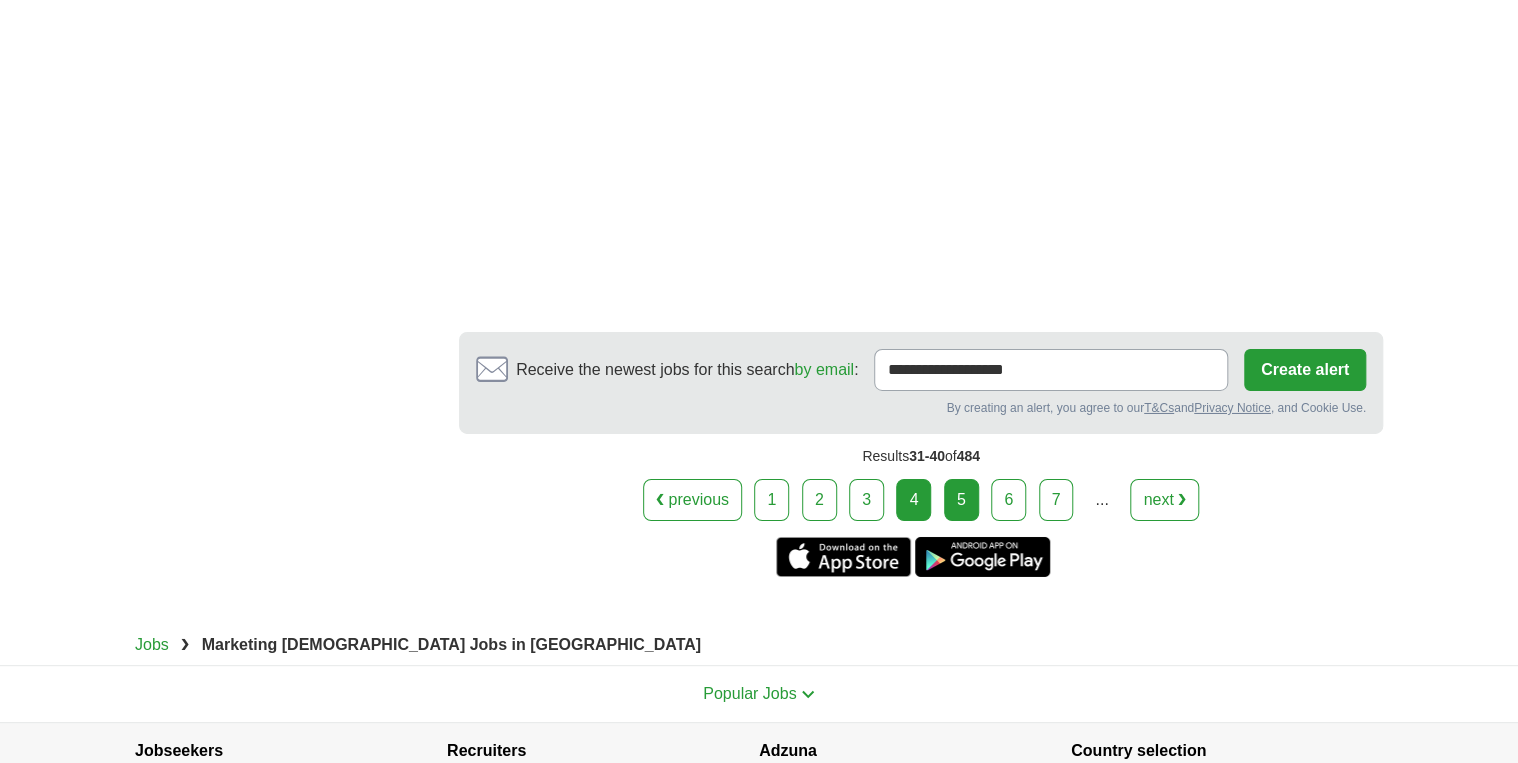 click on "5" at bounding box center (961, 500) 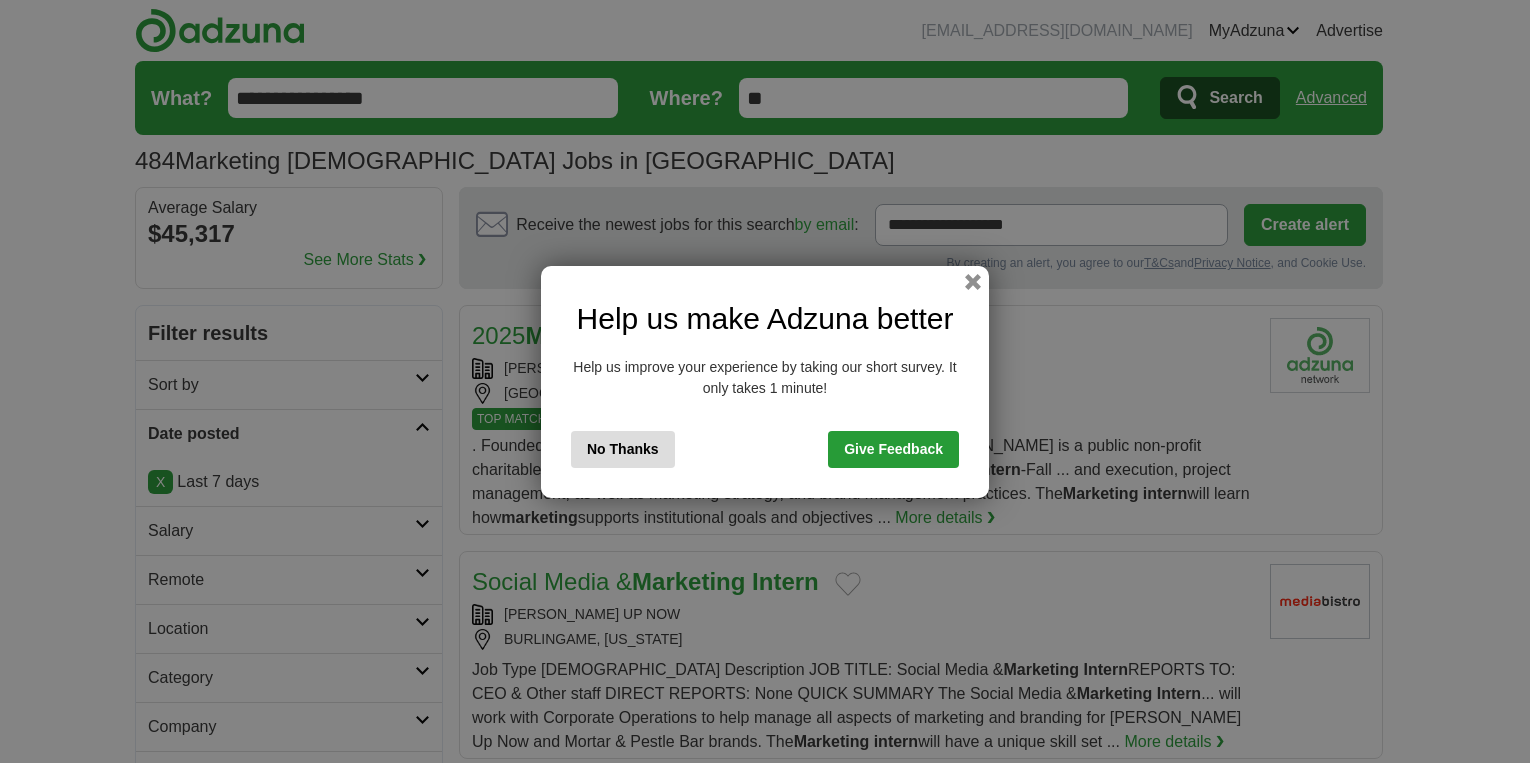 scroll, scrollTop: 0, scrollLeft: 0, axis: both 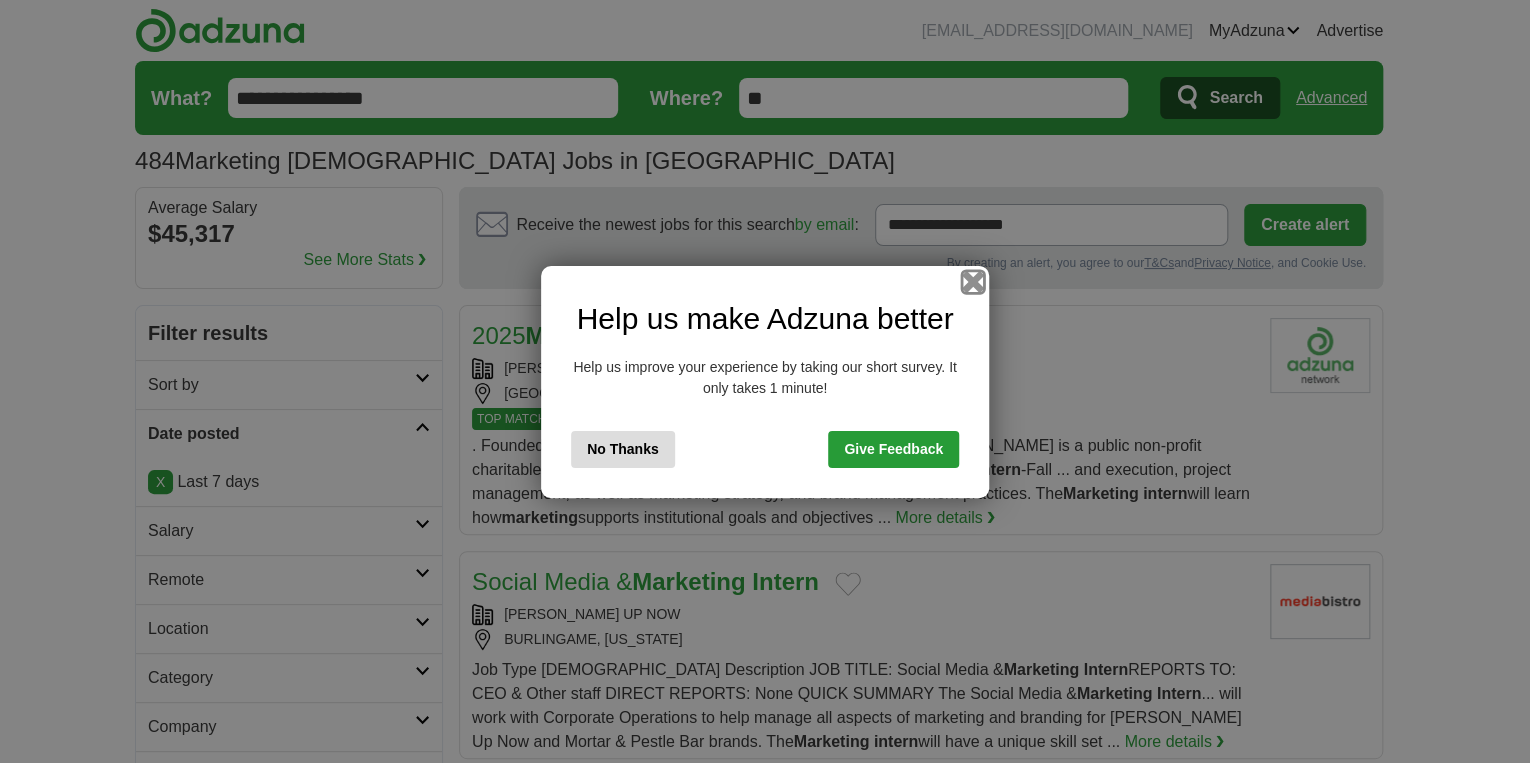 click at bounding box center [973, 281] 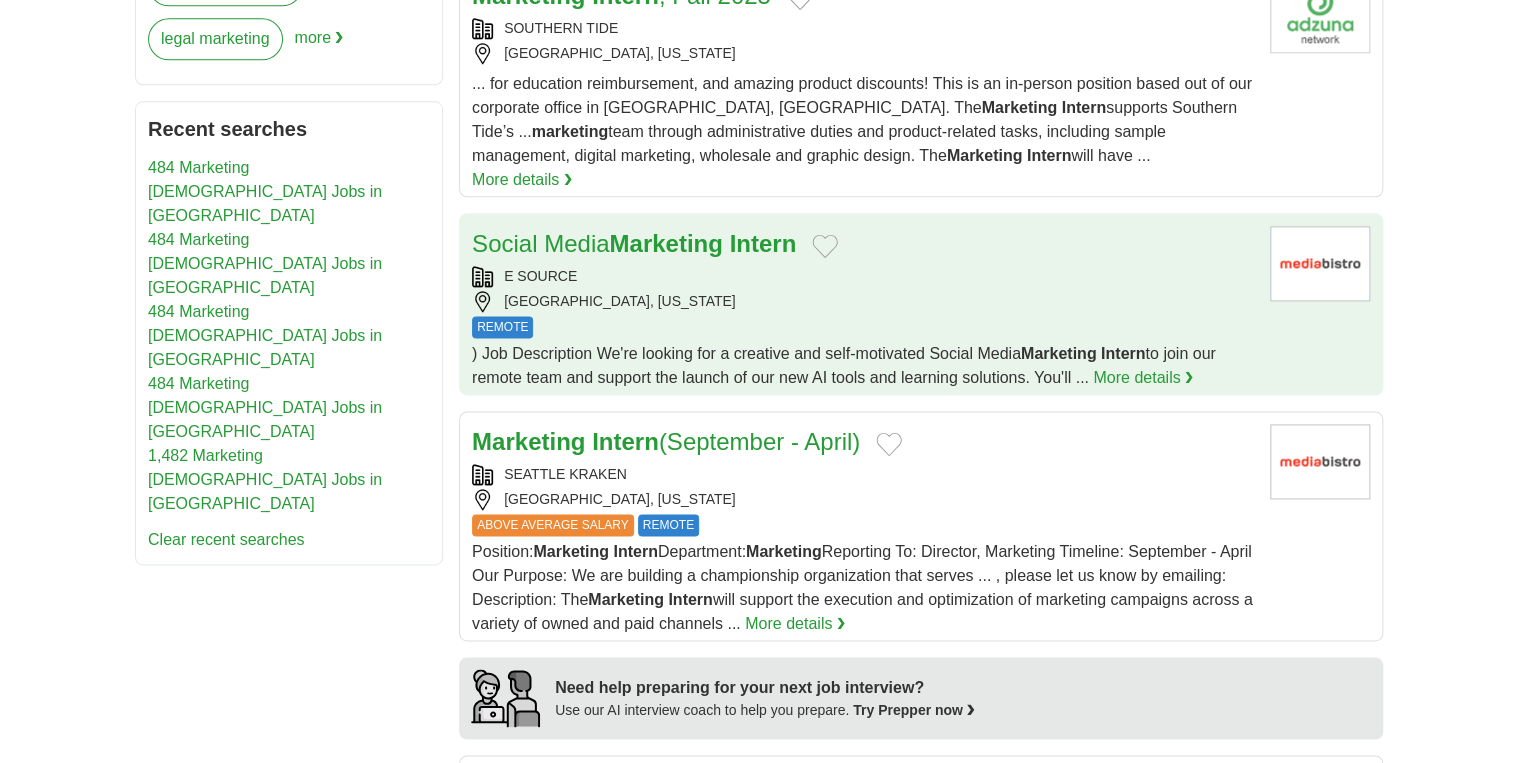 scroll, scrollTop: 1120, scrollLeft: 0, axis: vertical 